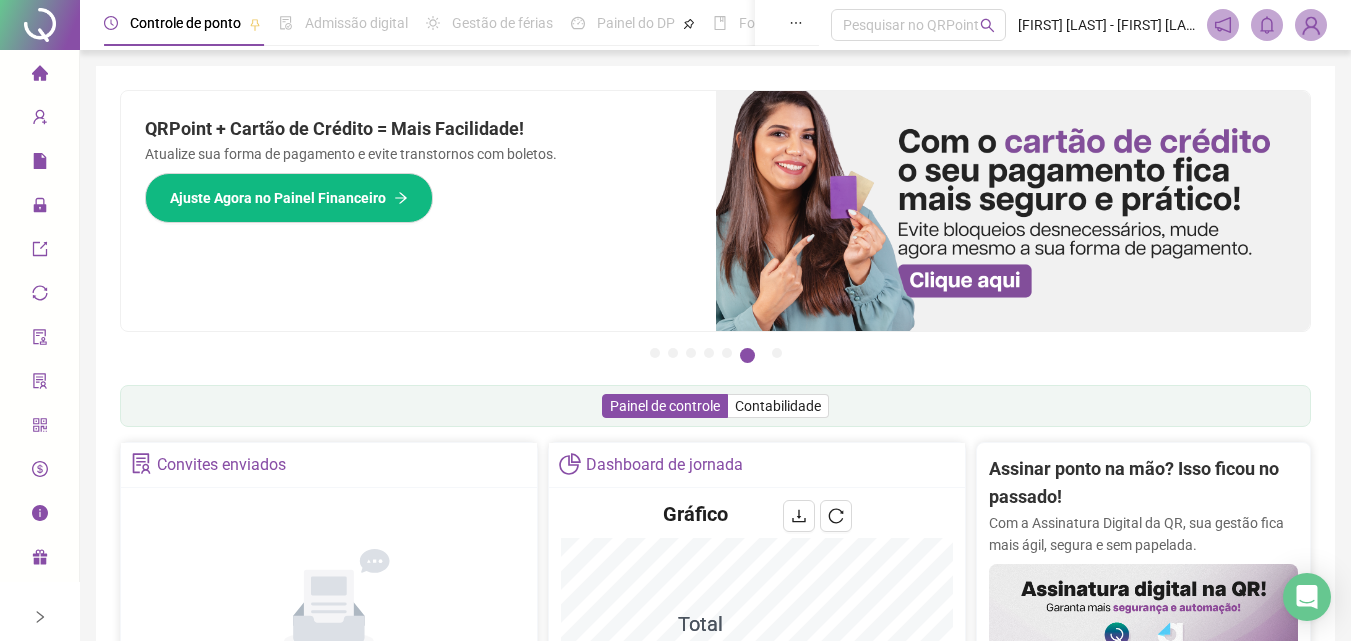 scroll, scrollTop: 0, scrollLeft: 0, axis: both 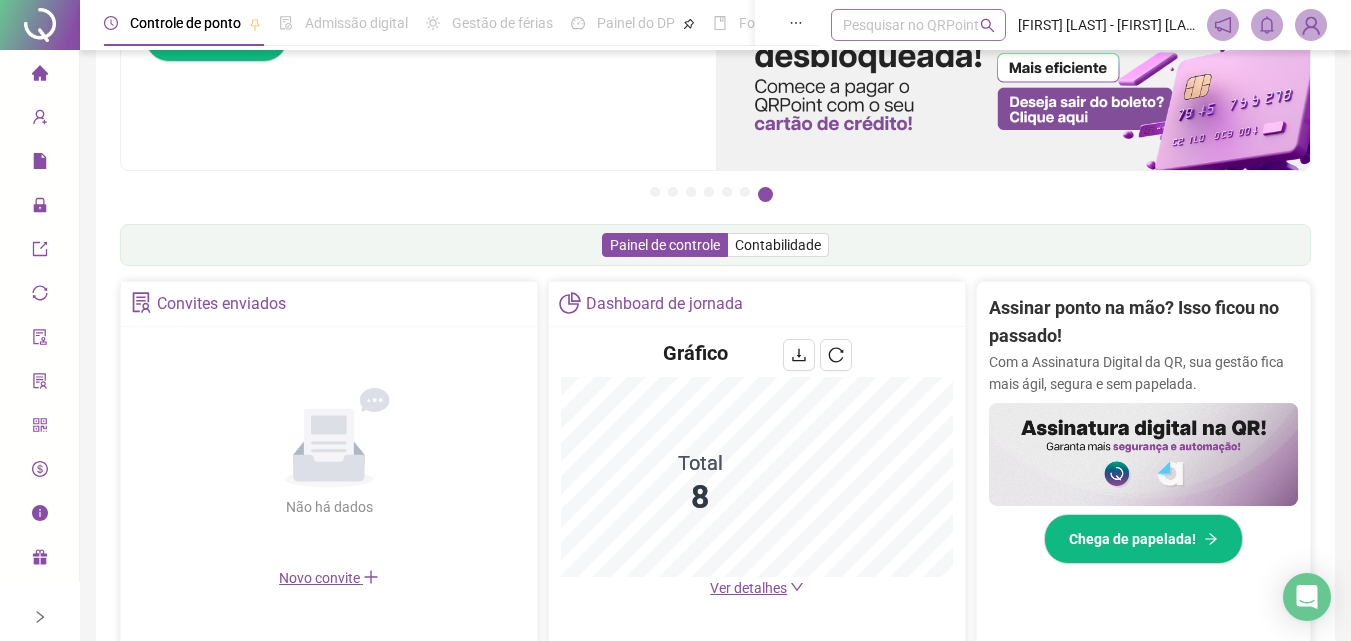 click on "Pesquisar no QRPoint" at bounding box center [918, 25] 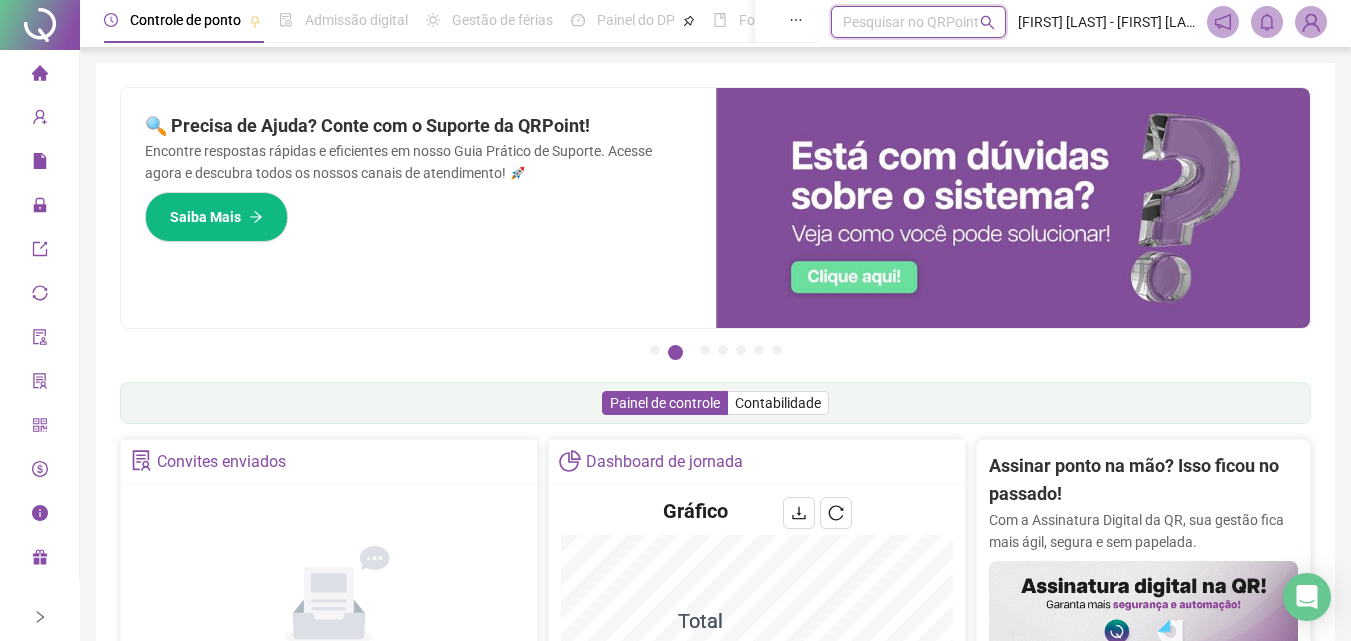 scroll, scrollTop: 0, scrollLeft: 0, axis: both 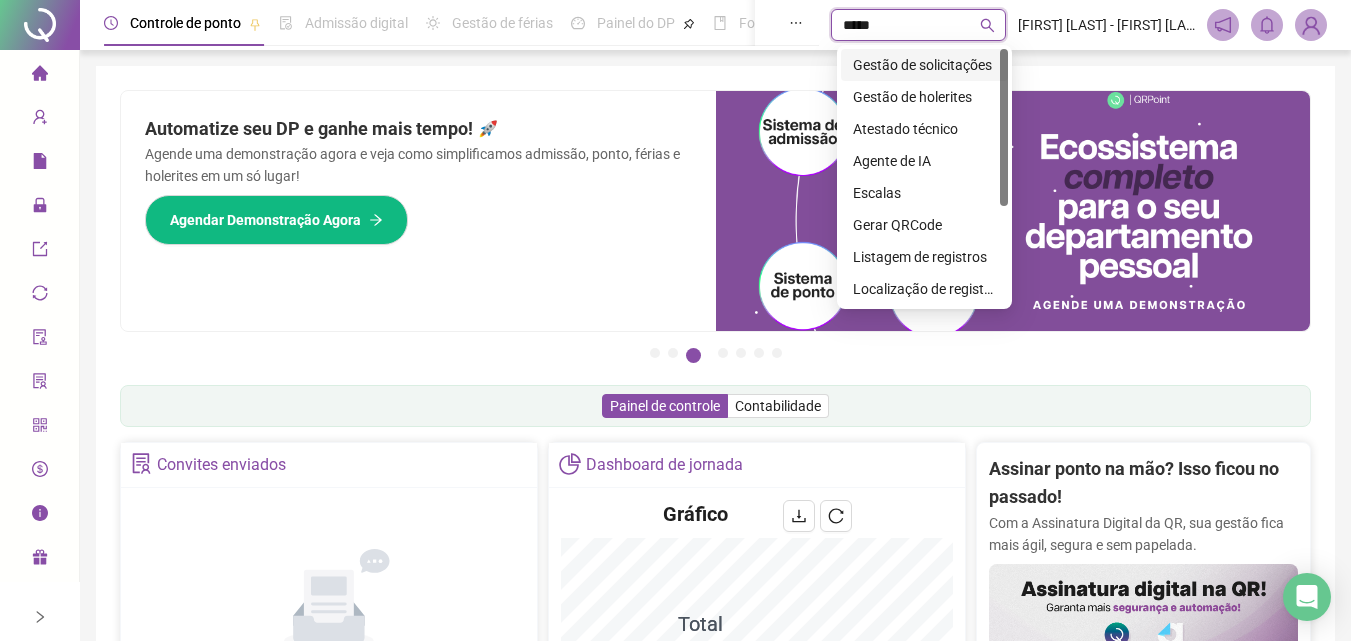 type on "******" 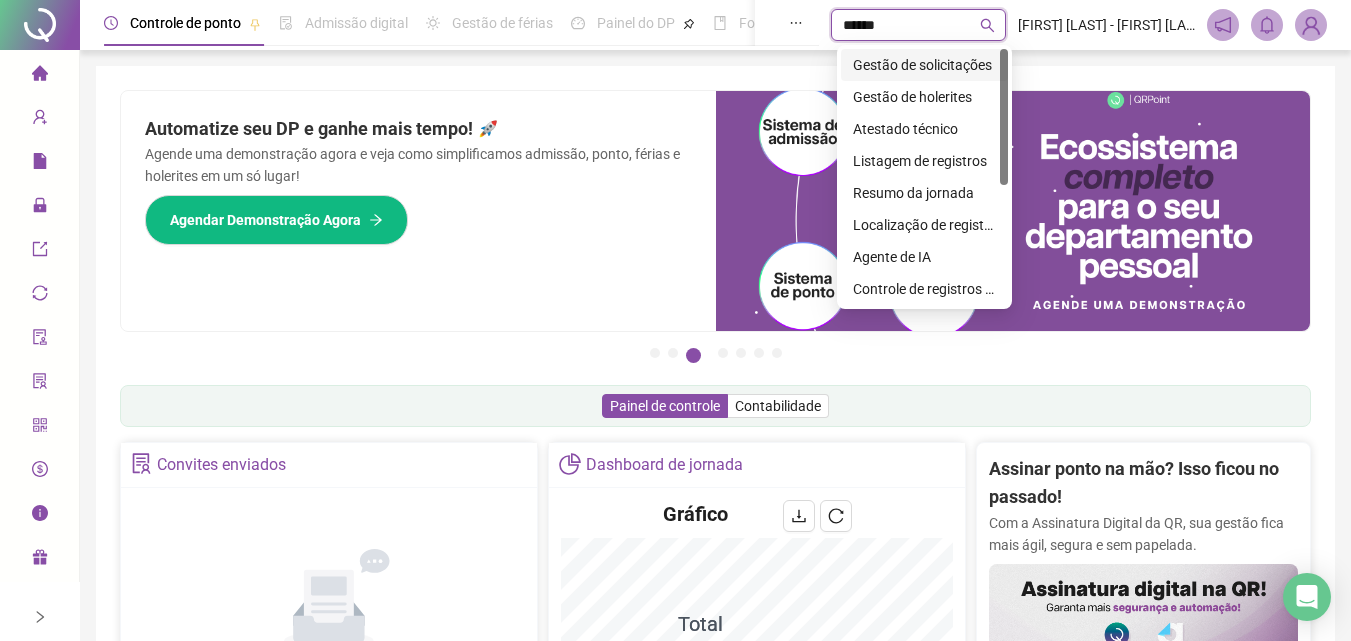 click on "Gestão de solicitações" at bounding box center [924, 65] 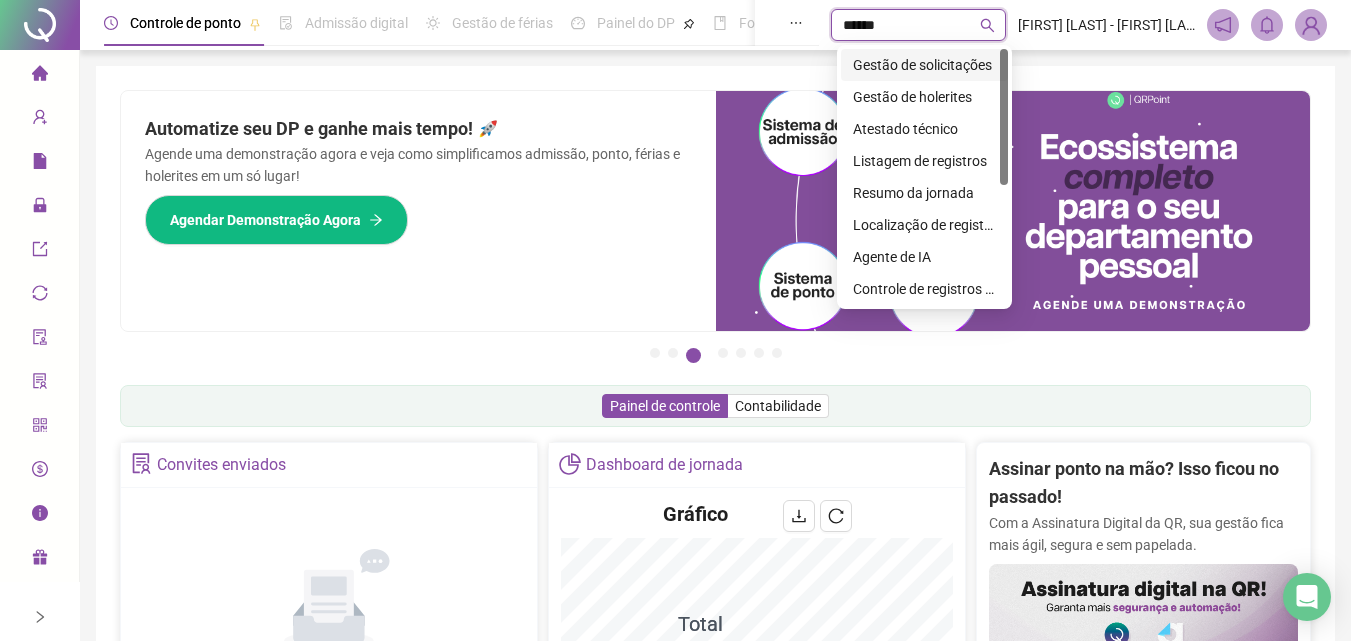 type 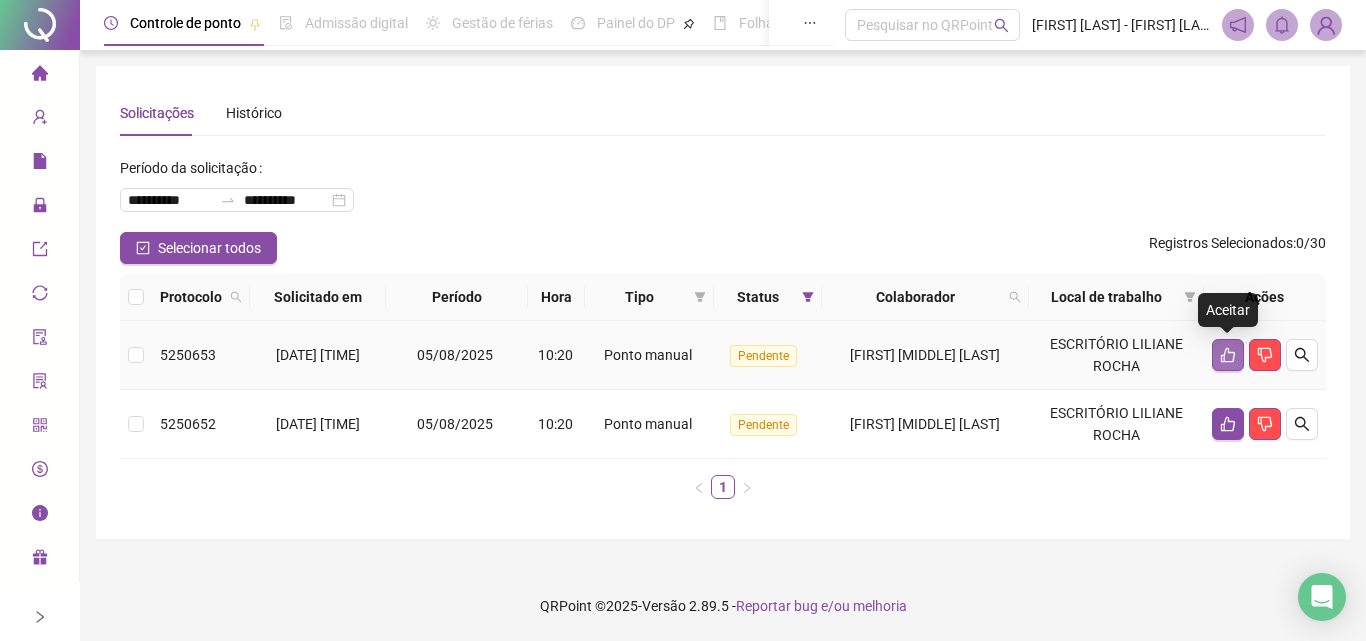 click 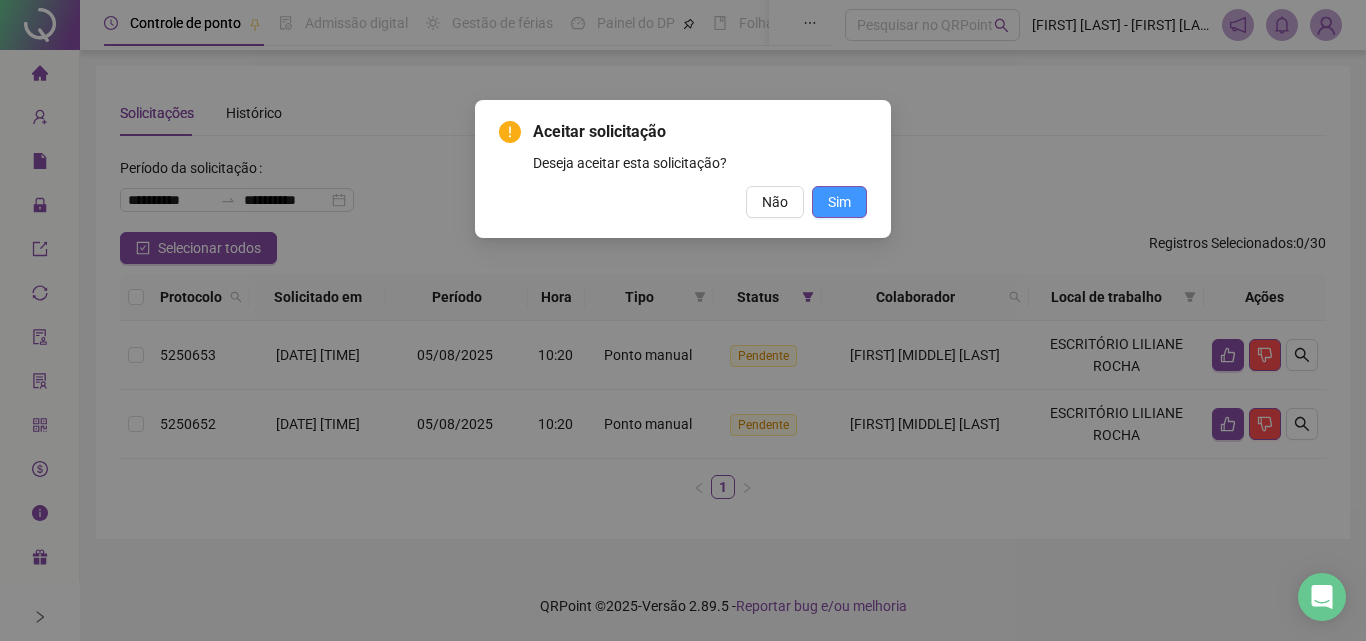 click on "Sim" at bounding box center (839, 202) 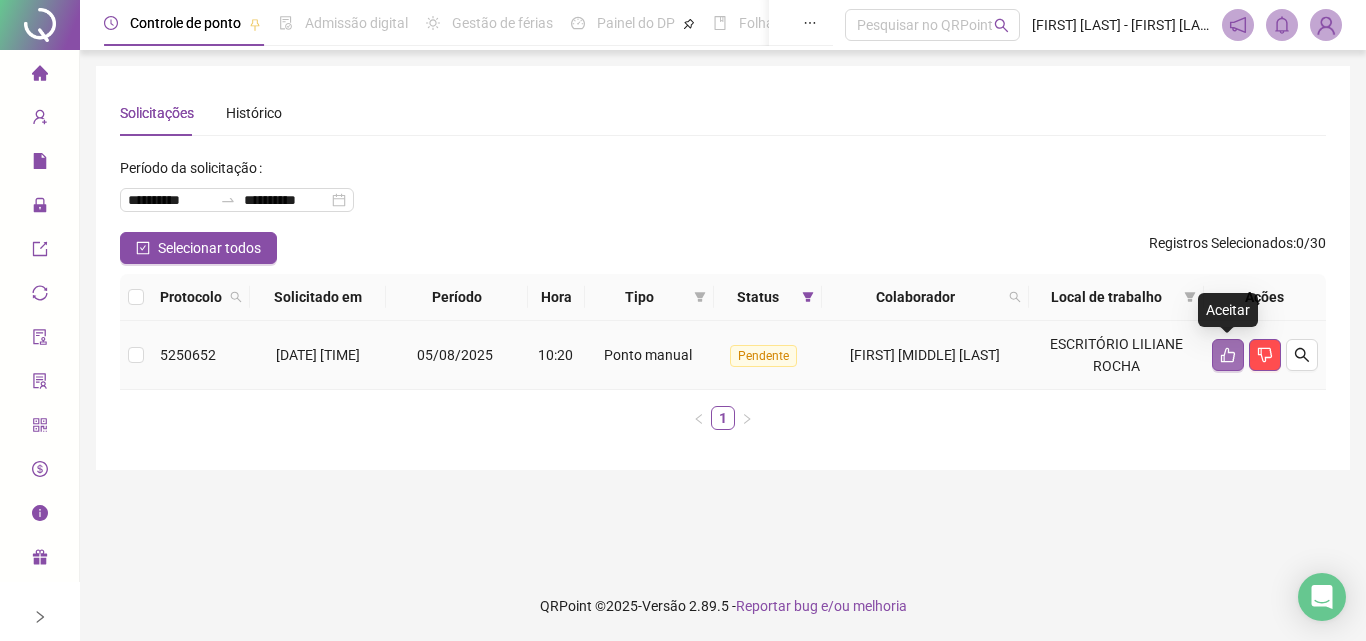 click 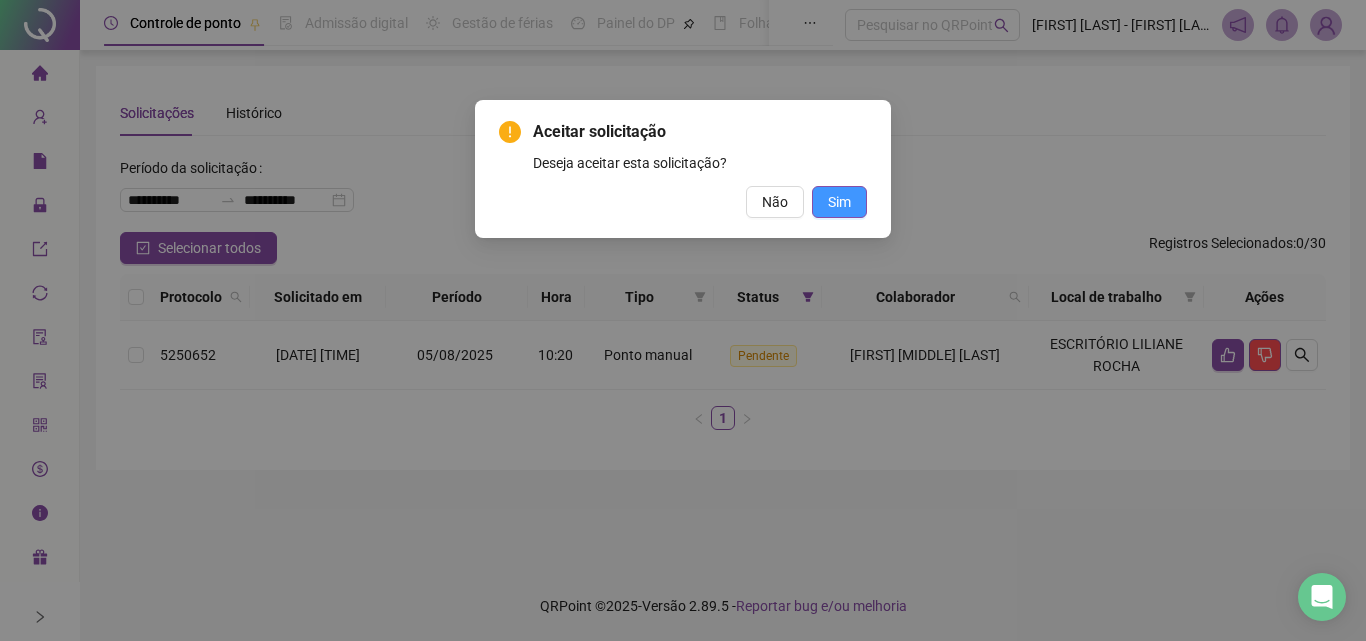 click on "Sim" at bounding box center (839, 202) 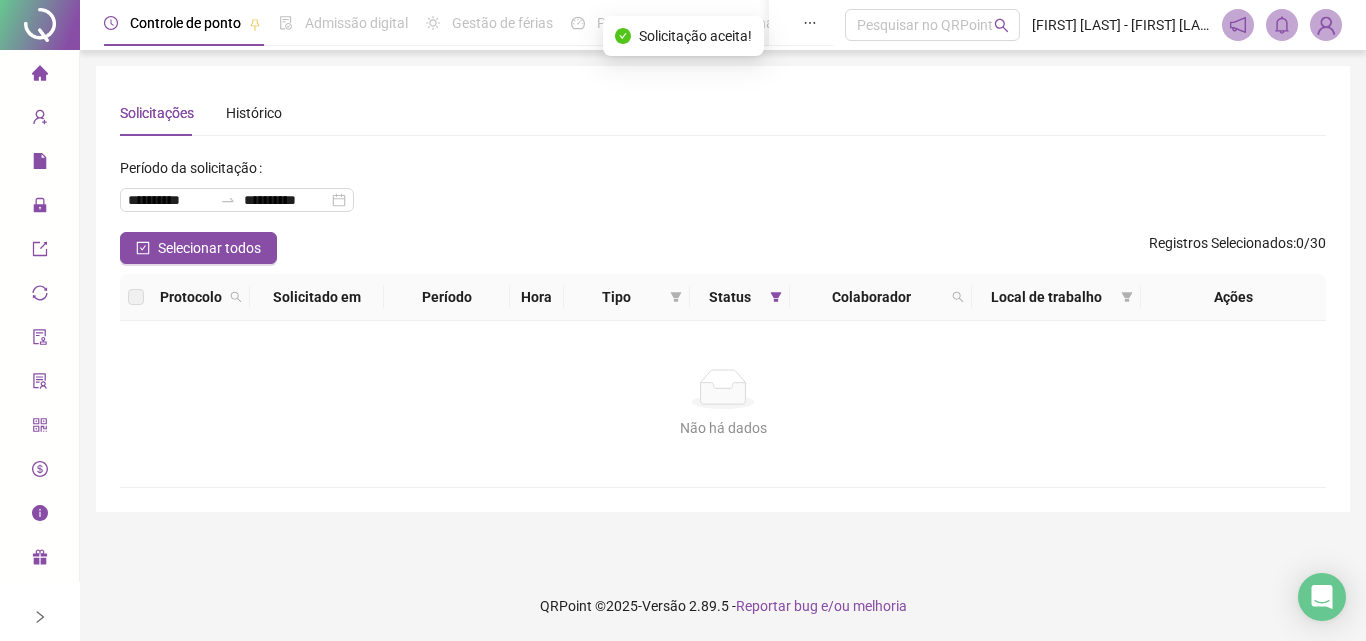 drag, startPoint x: 805, startPoint y: 136, endPoint x: 564, endPoint y: 60, distance: 252.69943 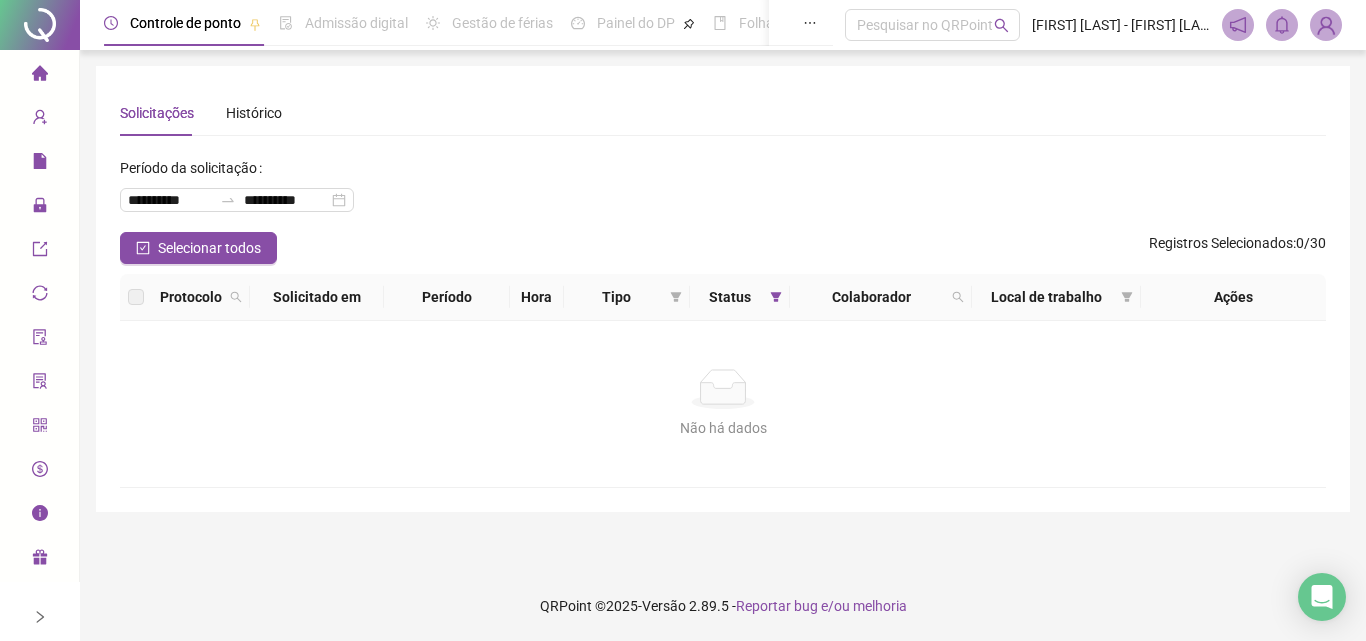 click at bounding box center (40, 25) 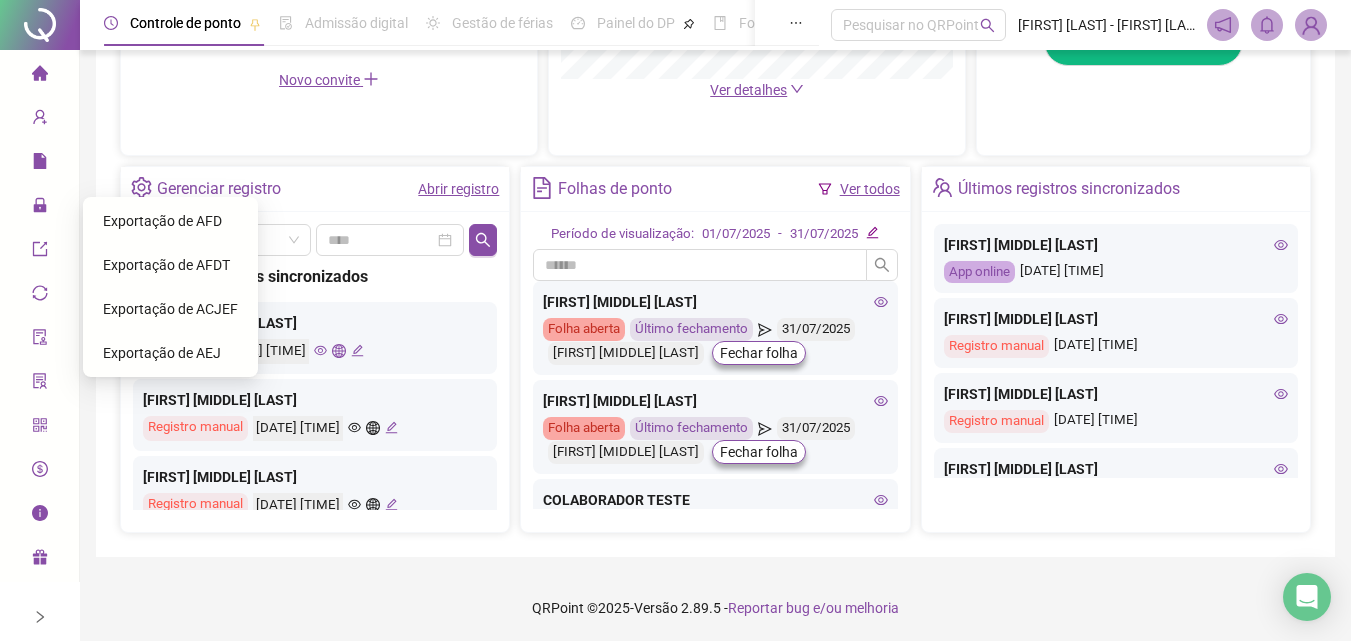 scroll, scrollTop: 661, scrollLeft: 0, axis: vertical 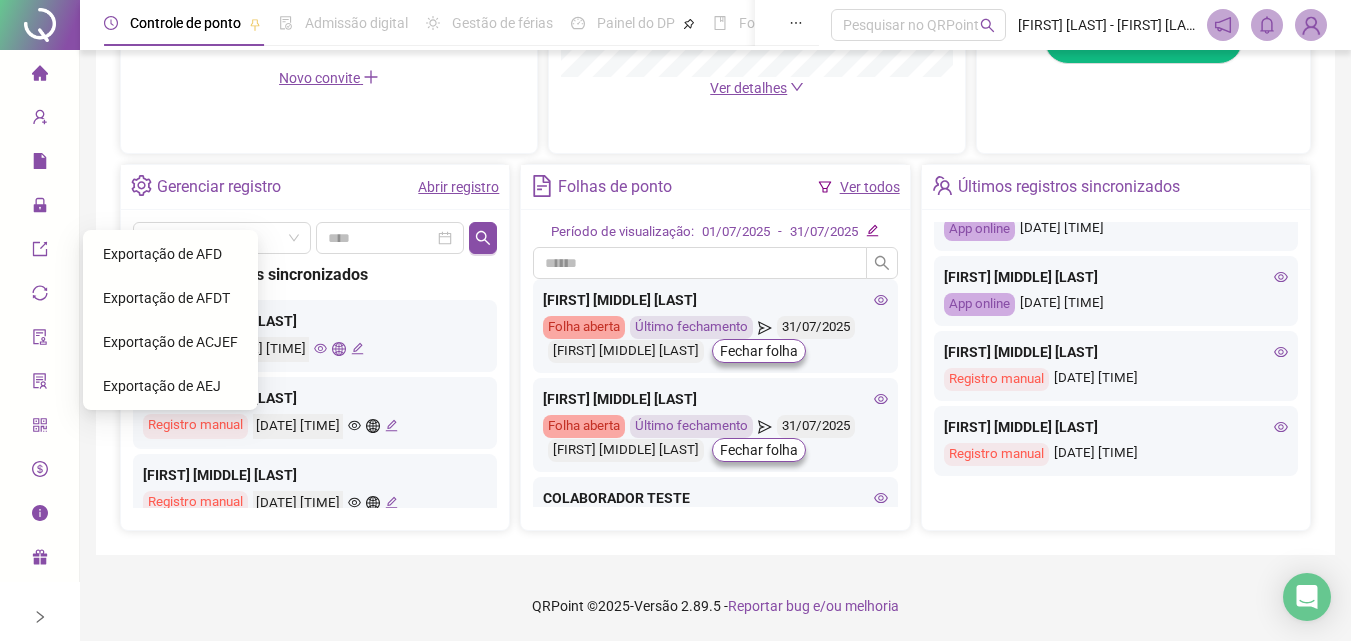 click on "[FIRST] [LAST] App online [DATE] [TIME] [FIRST] [LAST] Registro manual [DATE] [TIME] [FIRST] [MIDDLE] [LAST] Registro manual [DATE] [TIME] [FIRST] [MIDDLE] [LAST] App online [DATE] [TIME] [FIRST] [MIDDLE] [LAST] App online [DATE] [TIME] [FIRST] [MIDDLE] [LAST] App online [DATE] [TIME] [FIRST] [MIDDLE] [LAST] App online [DATE] [TIME] [FIRST] [MIDDLE] [LAST] App online [DATE] [TIME] [FIRST] [MIDDLE] [LAST] App online [DATE] [TIME] [FIRST] [MIDDLE] [LAST] App online [DATE] [TIME] [FIRST] [MIDDLE] [LAST] App online [DATE] [TIME] [FIRST] [MIDDLE] [LAST] App online [DATE] [TIME] [FIRST] [MIDDLE] [LAST] Registro manual [DATE] [TIME] [FIRST] [MIDDLE] [LAST] Registro manual [DATE] [TIME]" at bounding box center (1116, 354) 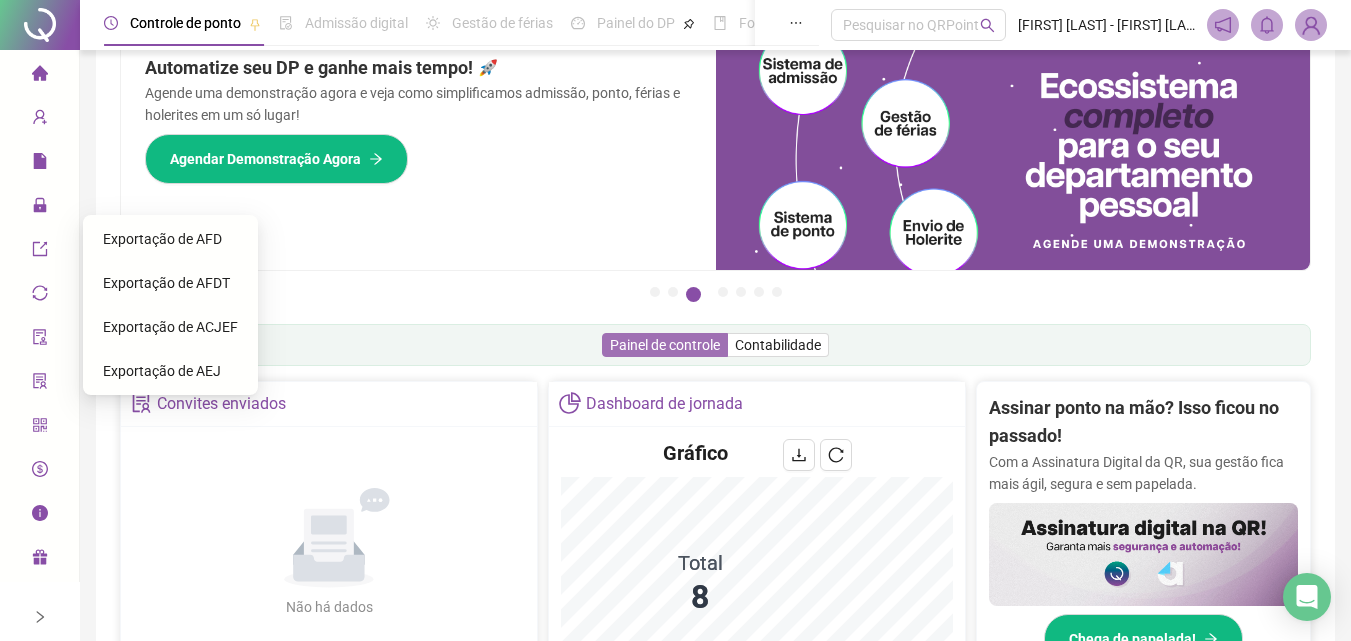 scroll, scrollTop: 0, scrollLeft: 0, axis: both 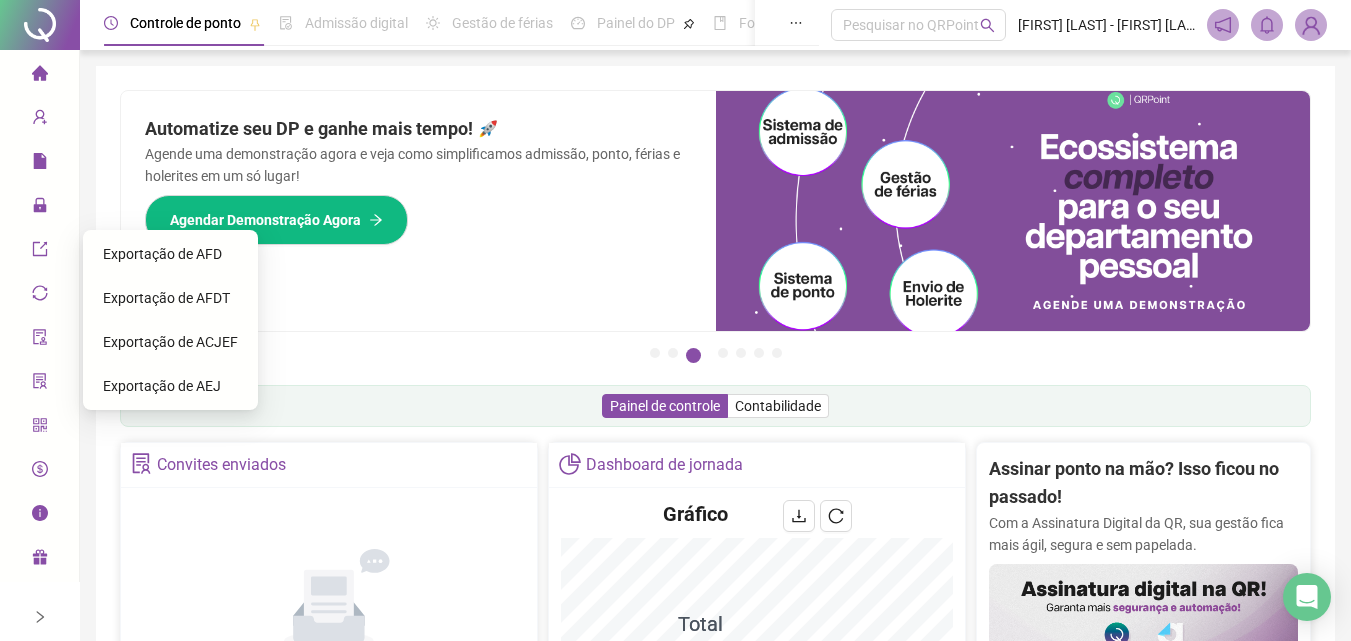 click on "Painel de controle Contabilidade" at bounding box center (715, 406) 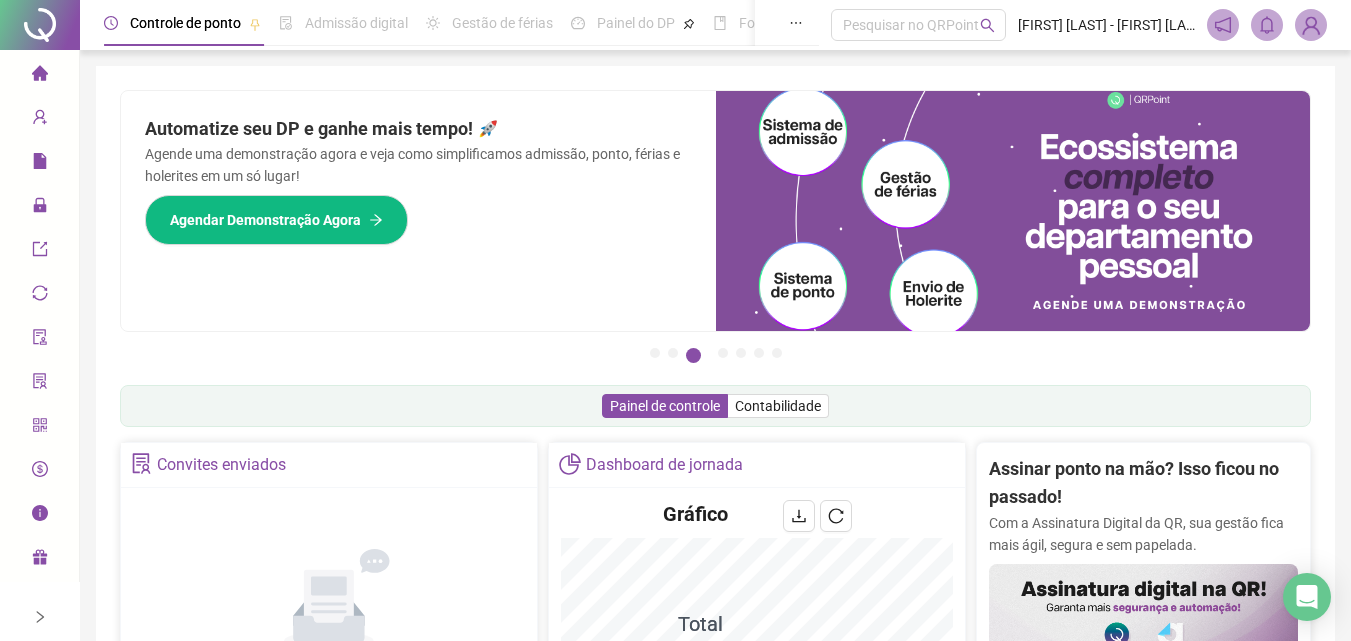 click on "Página inicial" at bounding box center [39, 74] 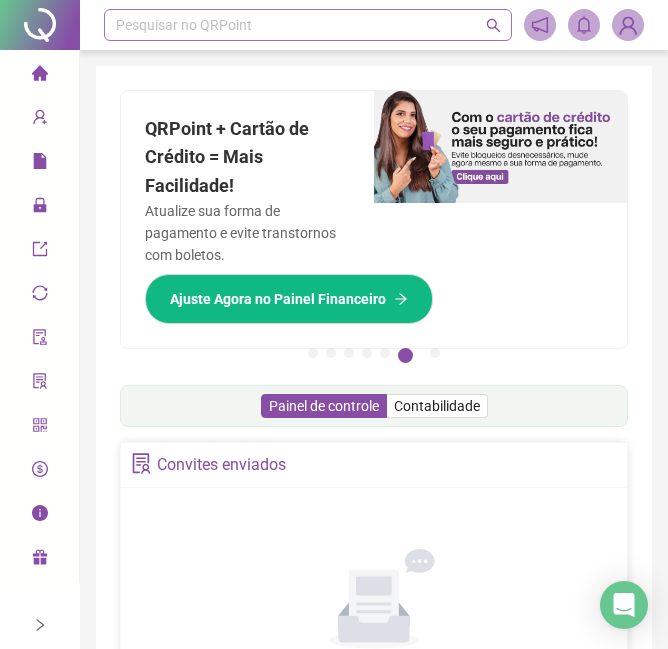 click on "Pesquisar no QRPoint" at bounding box center [308, 25] 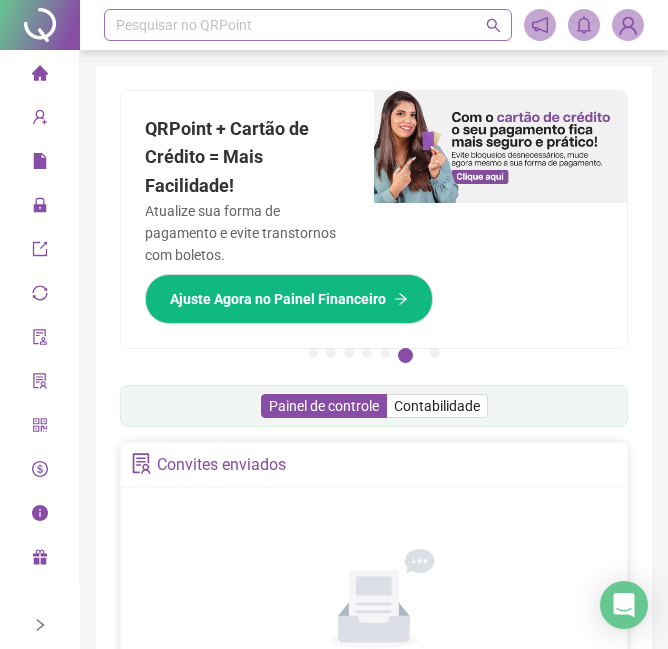 click at bounding box center (40, 76) 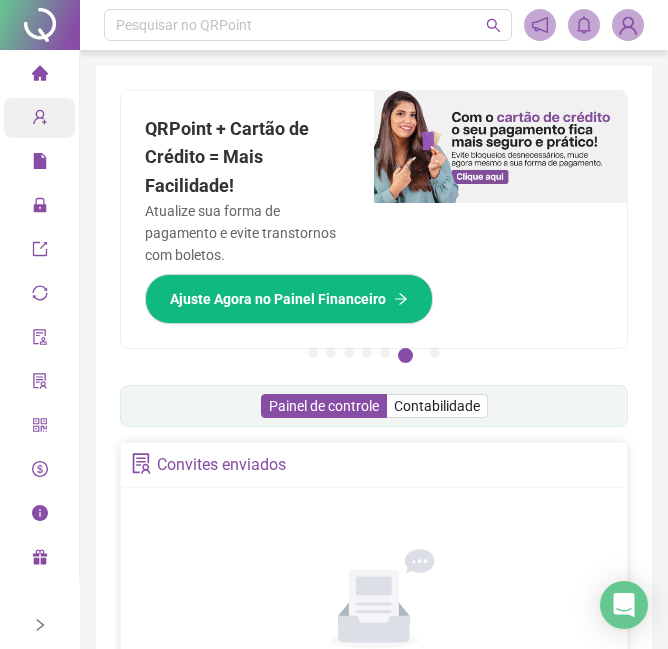 click on "Cadastros" at bounding box center [77, 118] 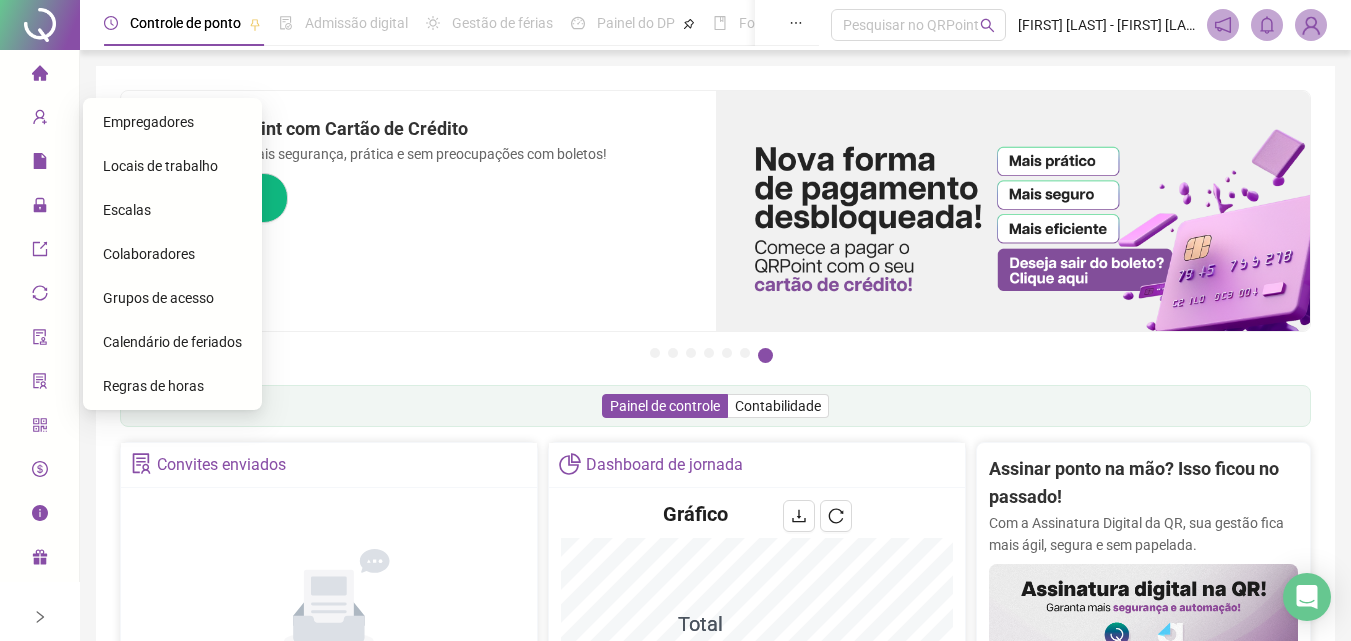 click on "Colaboradores" at bounding box center (149, 254) 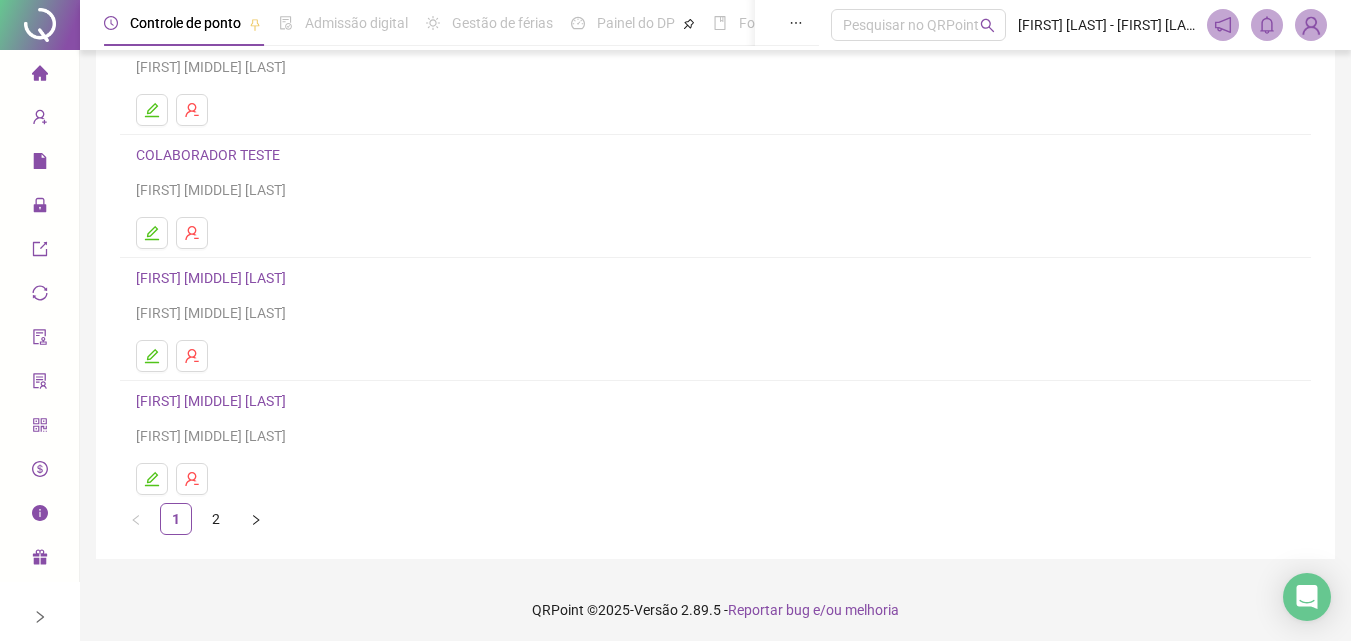 scroll, scrollTop: 326, scrollLeft: 0, axis: vertical 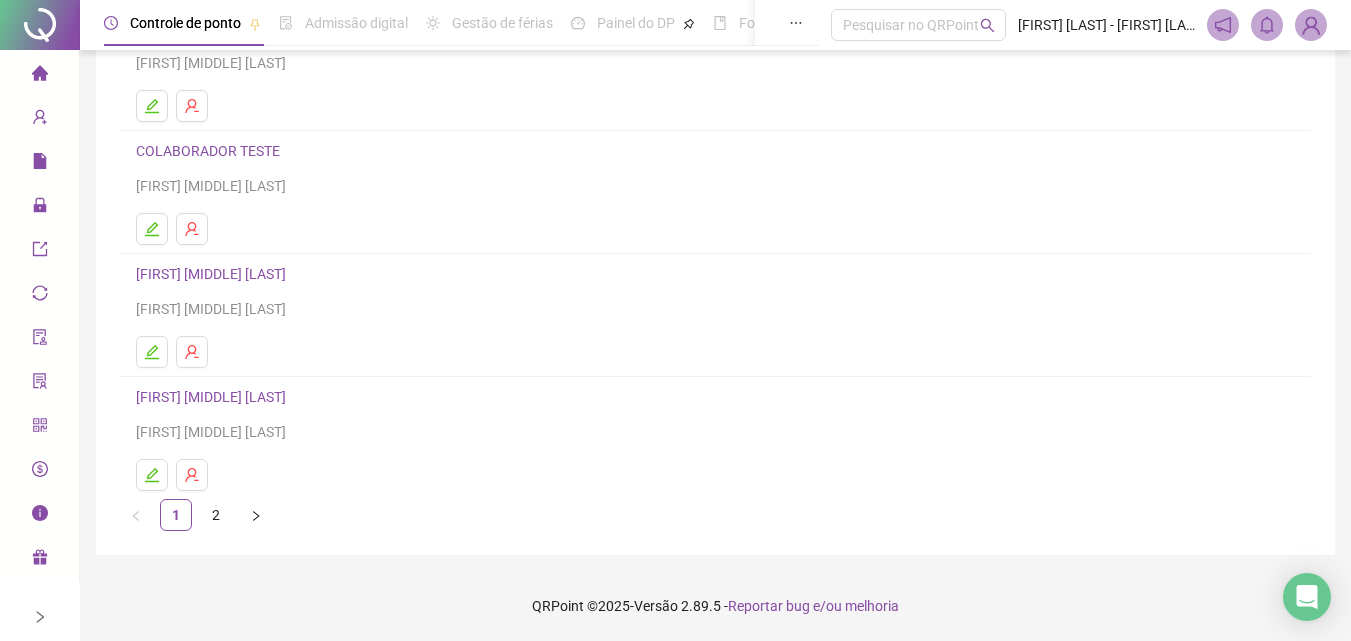 click on "[FIRST] [MIDDLE] [LAST]" at bounding box center [214, 274] 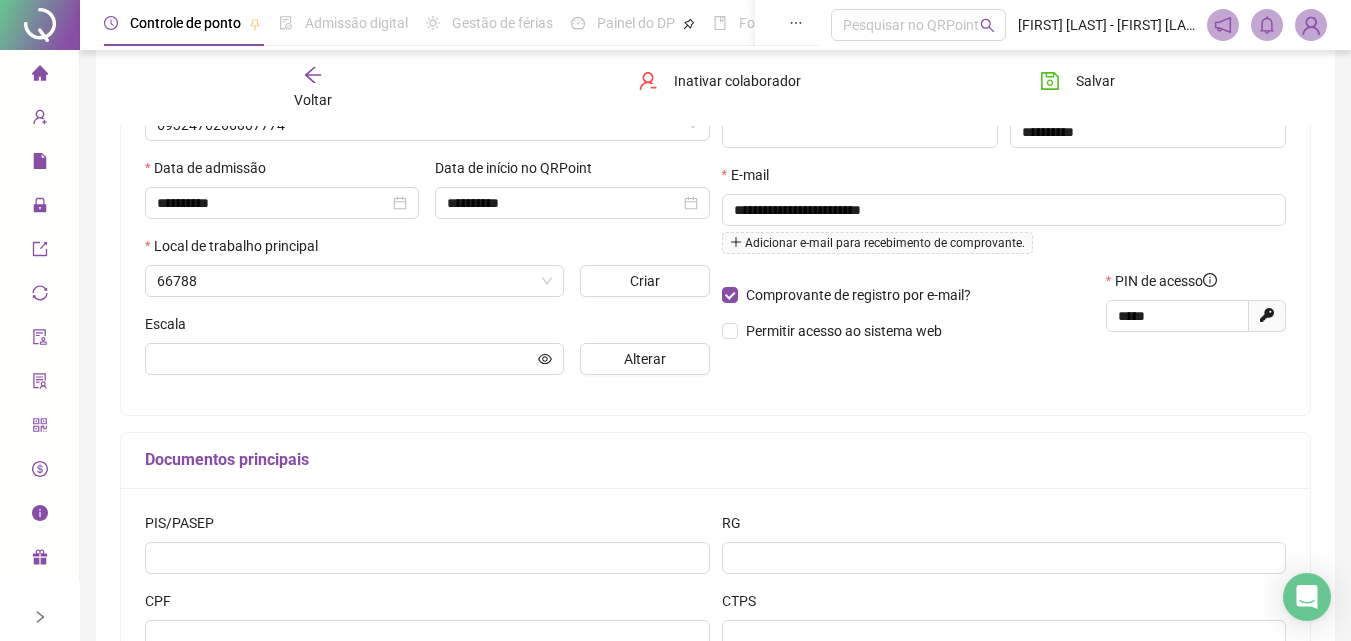 scroll, scrollTop: 336, scrollLeft: 0, axis: vertical 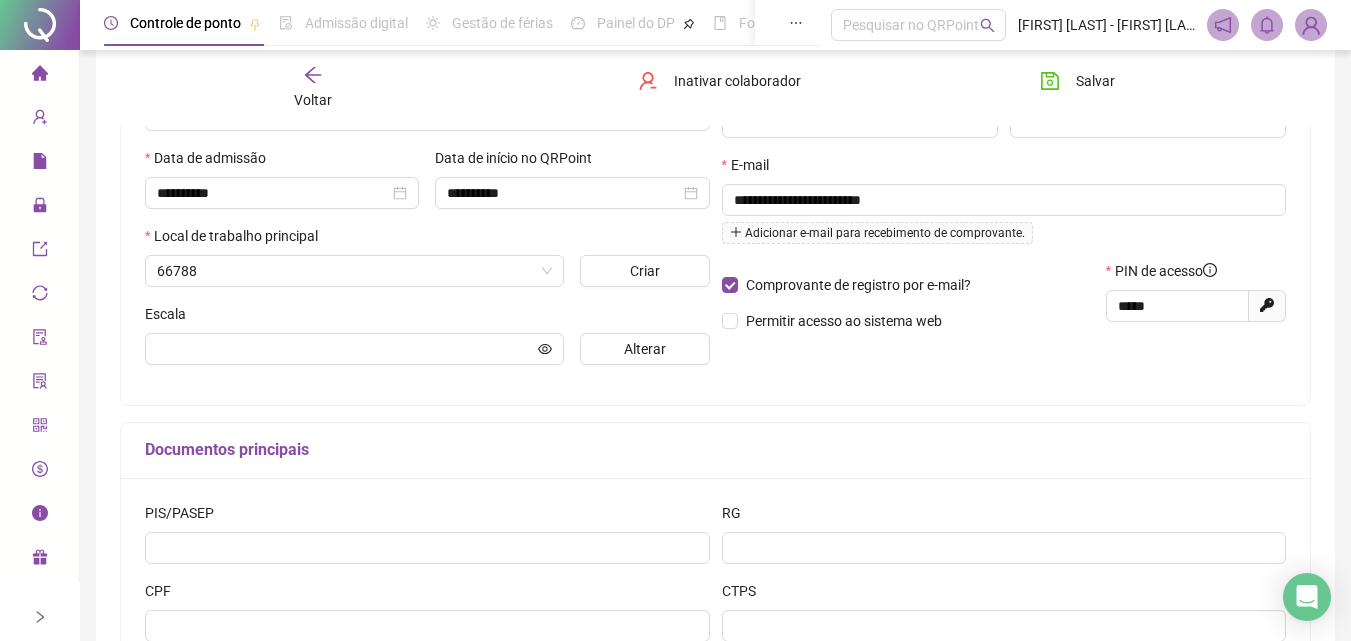 type on "**********" 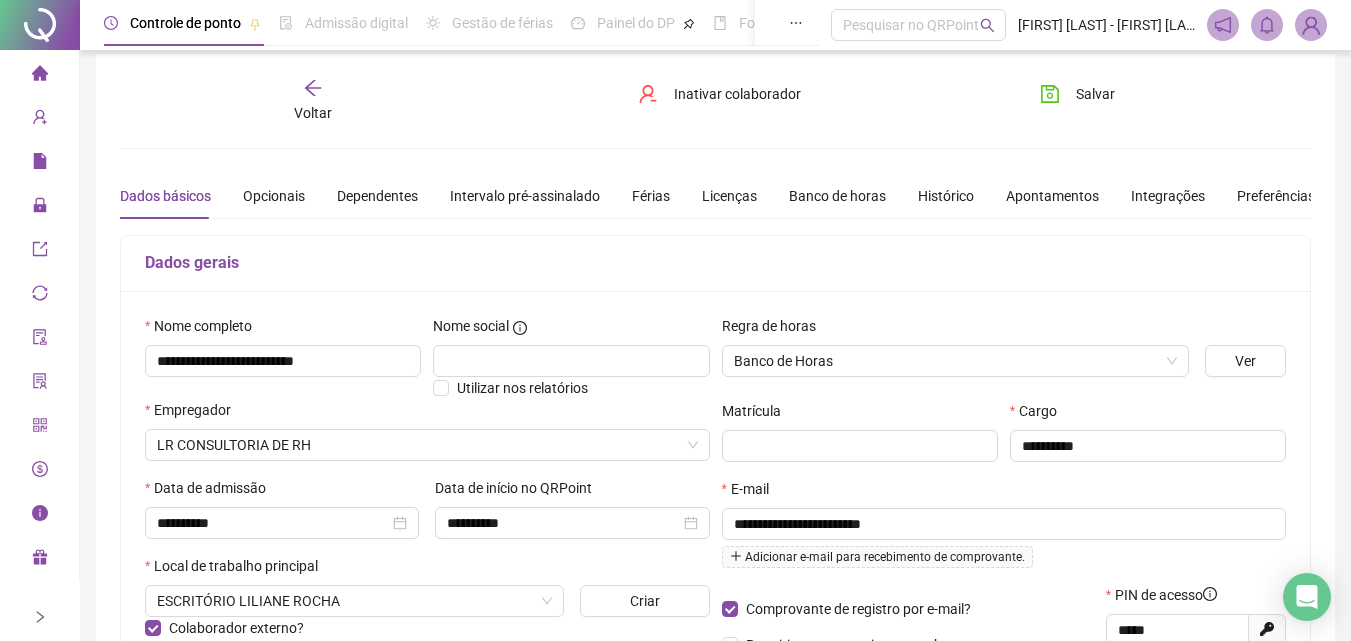 scroll, scrollTop: 0, scrollLeft: 0, axis: both 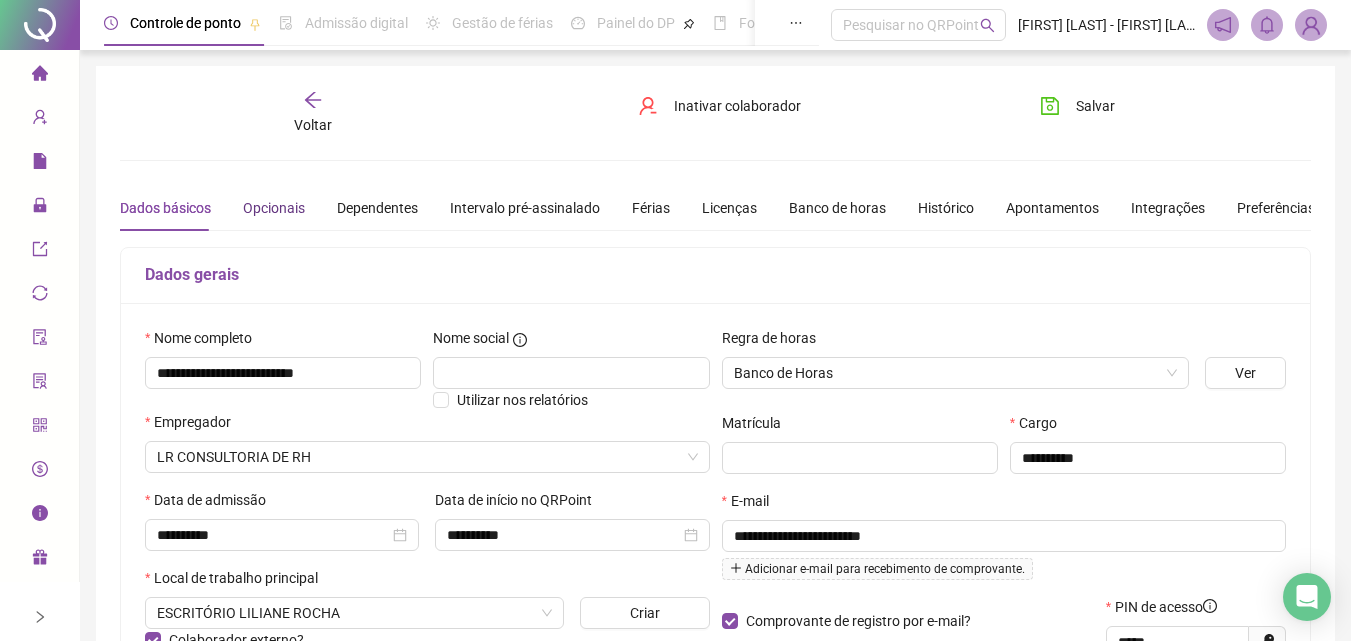 click on "Opcionais" at bounding box center [274, 208] 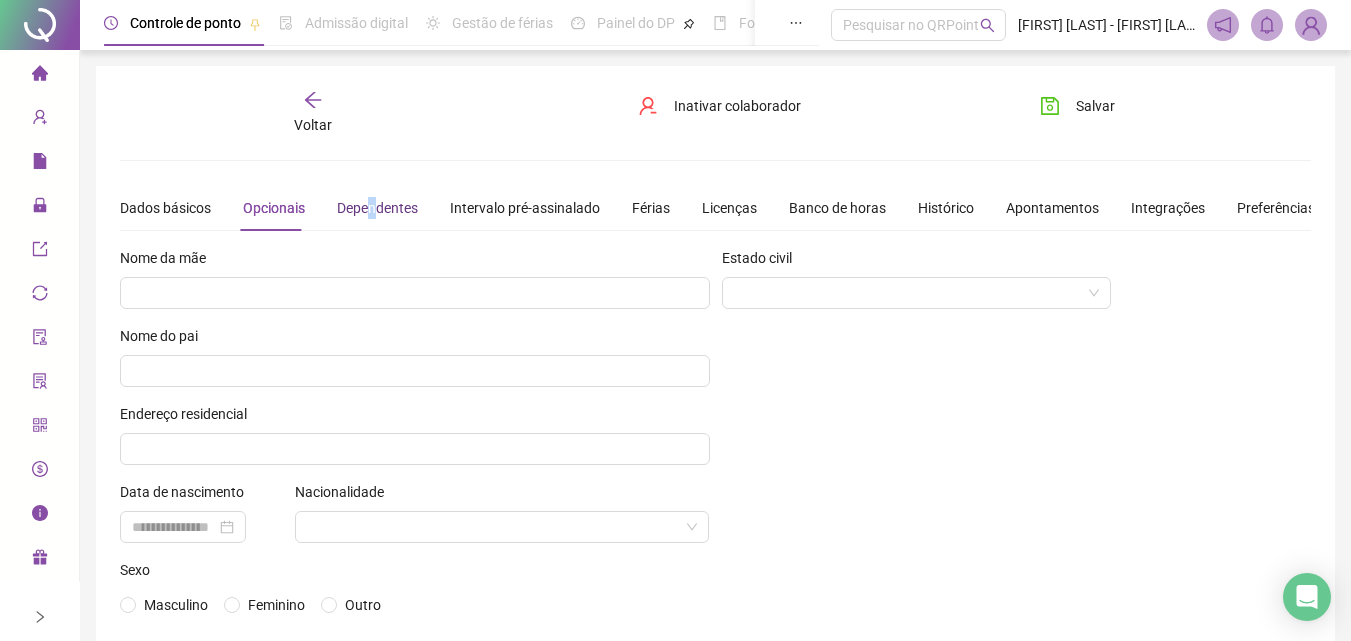 click on "Dependentes" at bounding box center (377, 208) 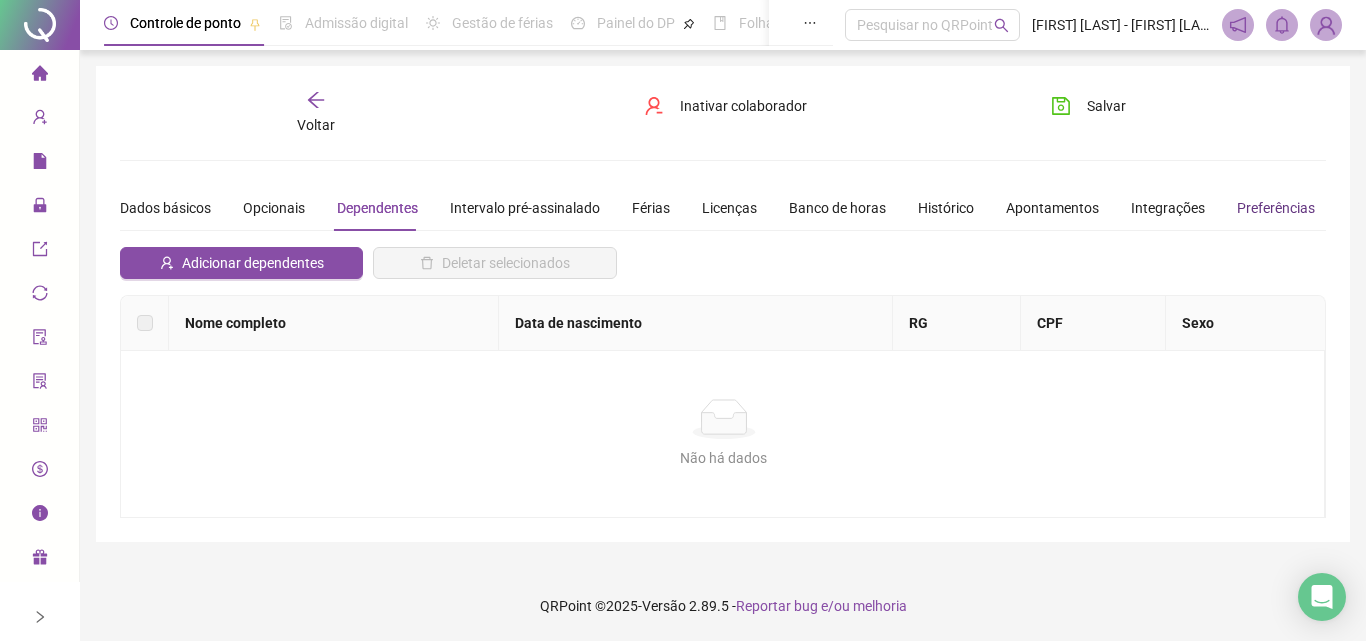 click on "Preferências" at bounding box center [1276, 208] 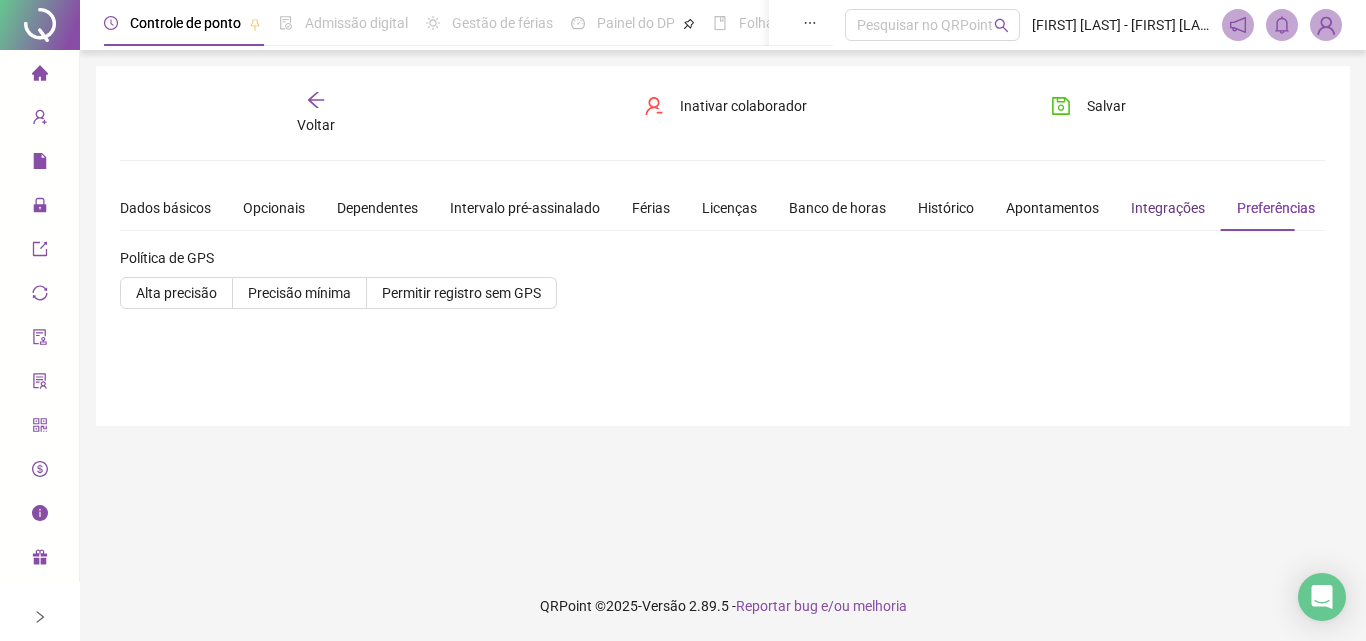 click on "Integrações" at bounding box center (1168, 208) 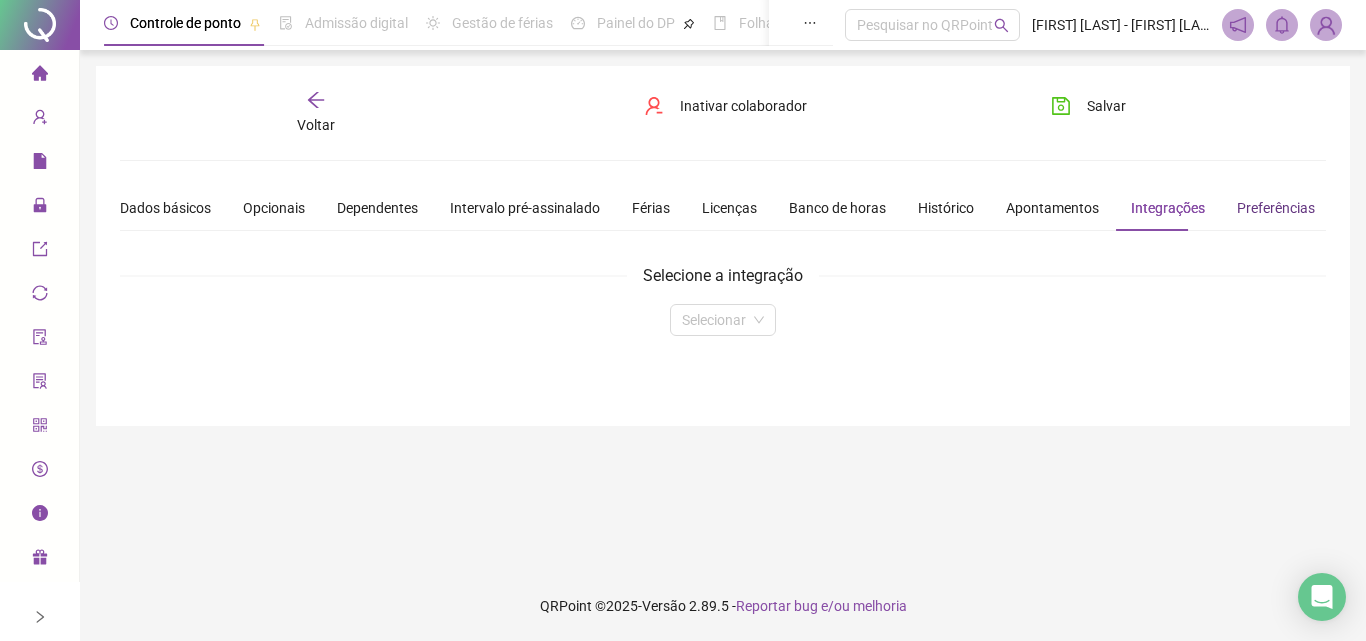 click on "Preferências" at bounding box center (1276, 208) 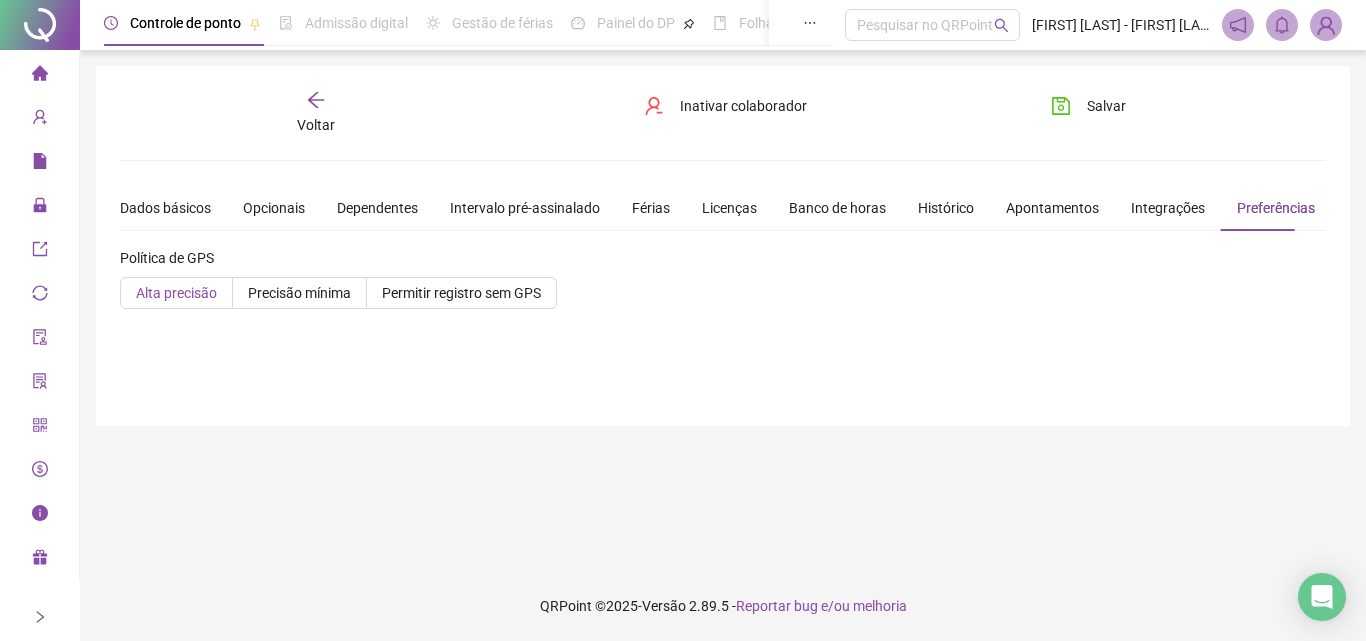 click on "Alta precisão" at bounding box center [176, 293] 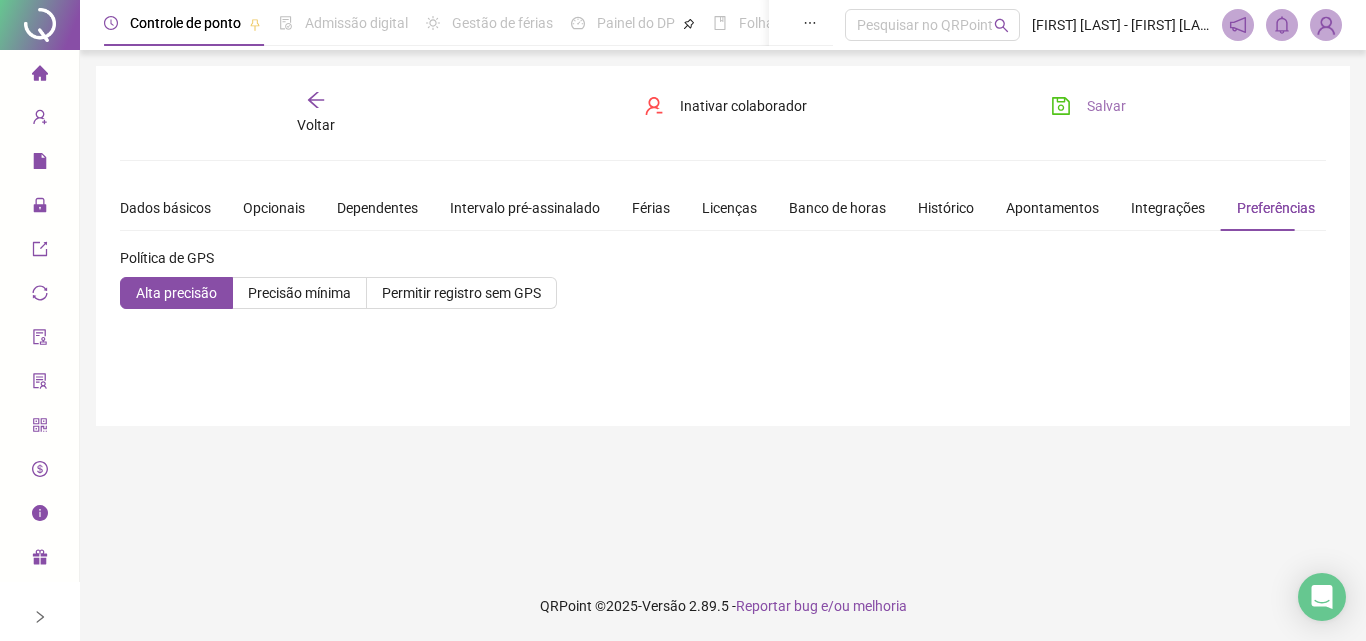 click 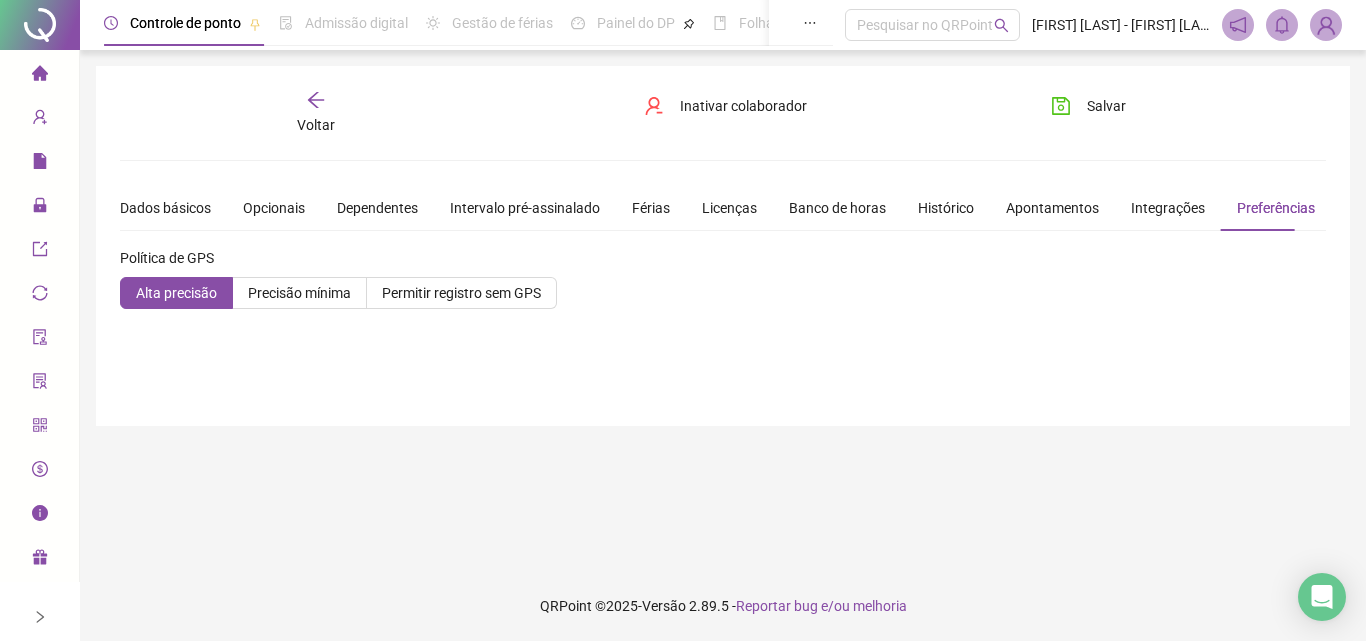 click 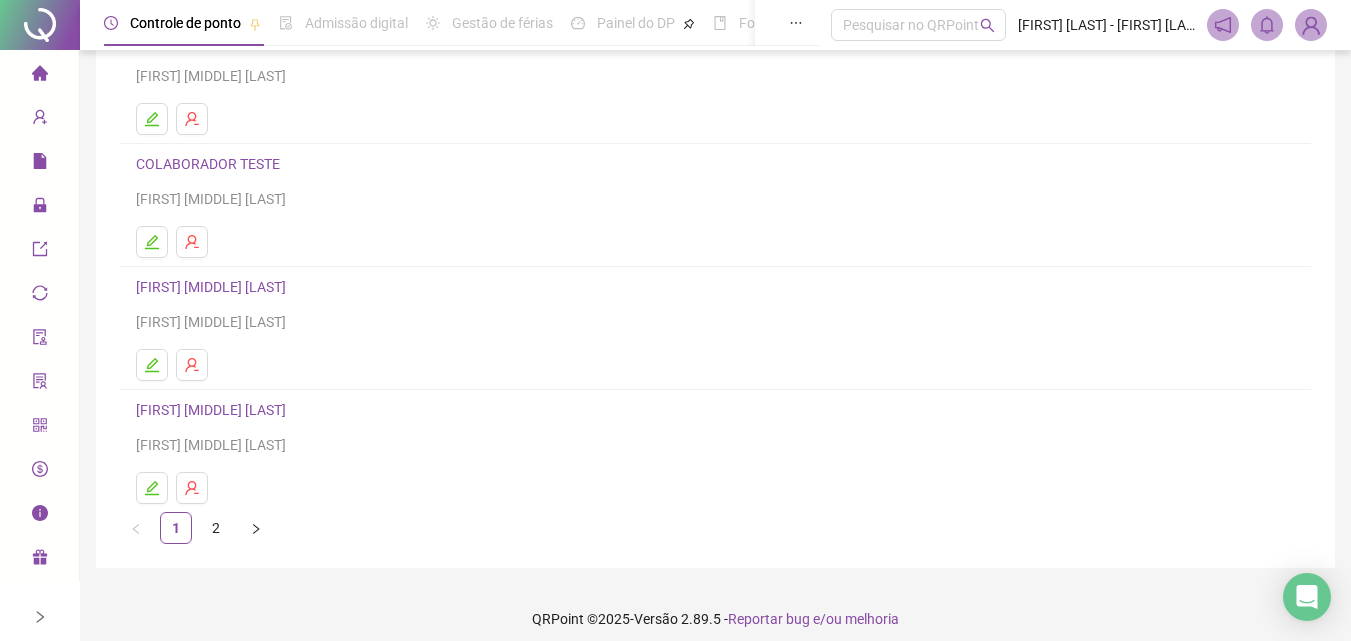 scroll, scrollTop: 326, scrollLeft: 0, axis: vertical 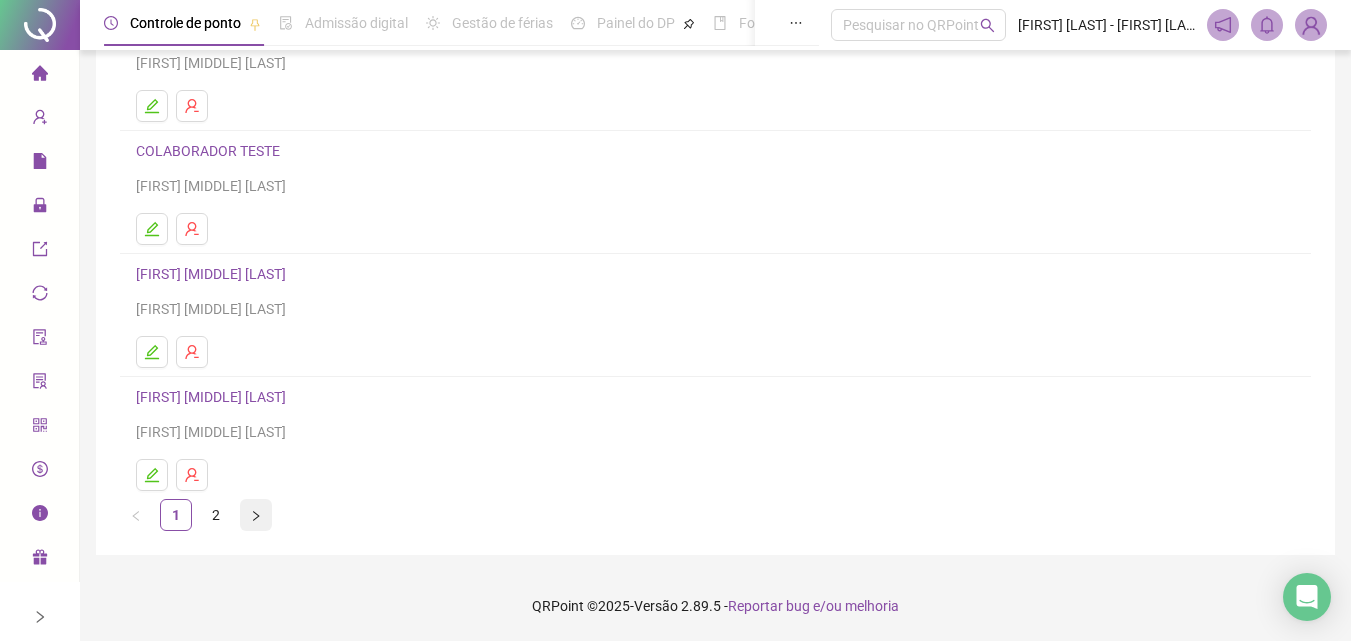 click 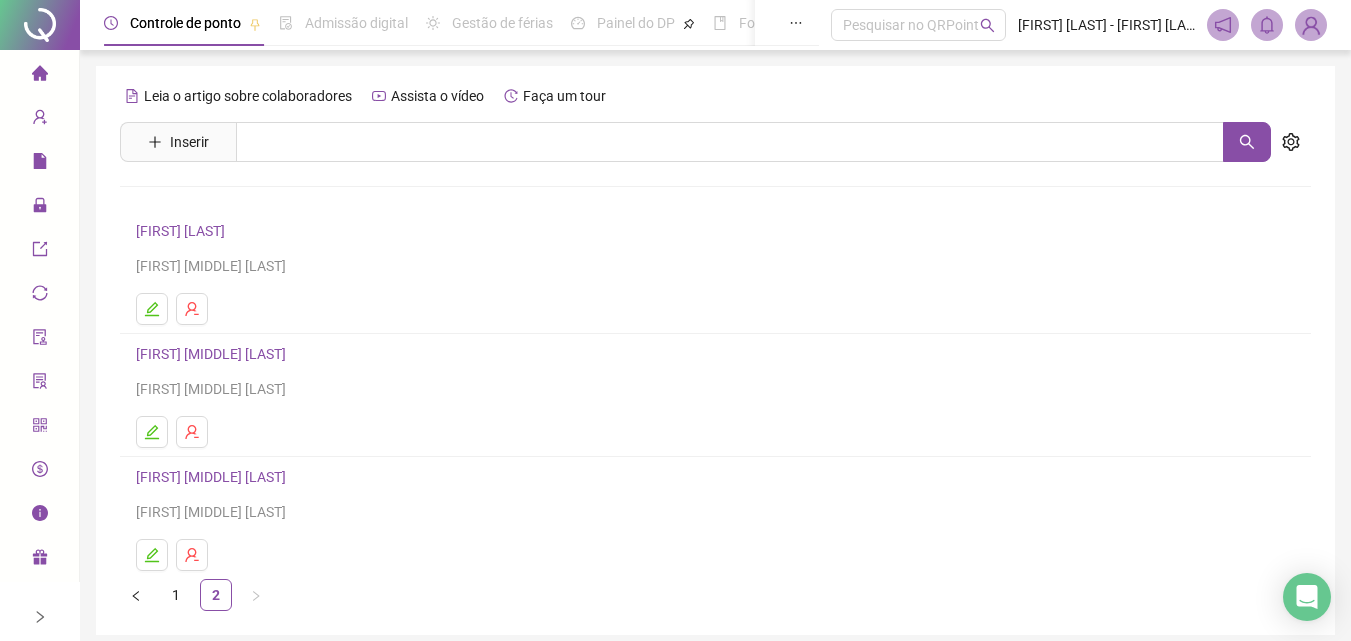 scroll, scrollTop: 80, scrollLeft: 0, axis: vertical 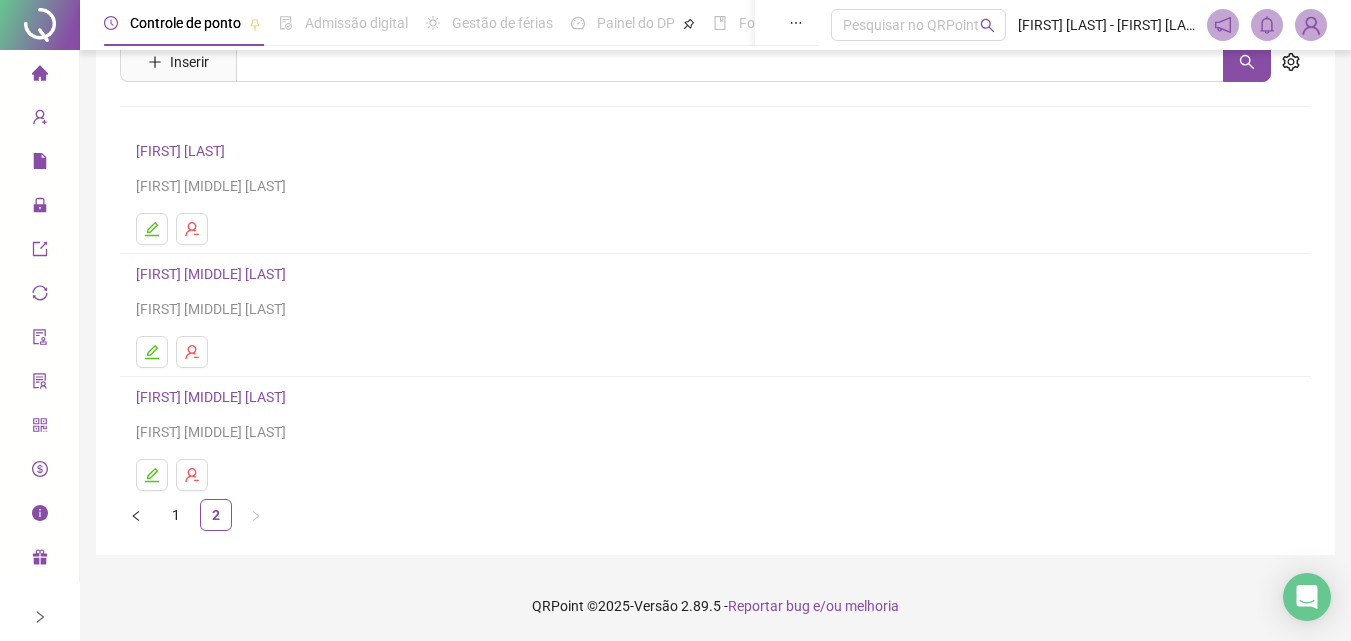click on "[FIRST] [MIDDLE] [LAST]" at bounding box center [214, 397] 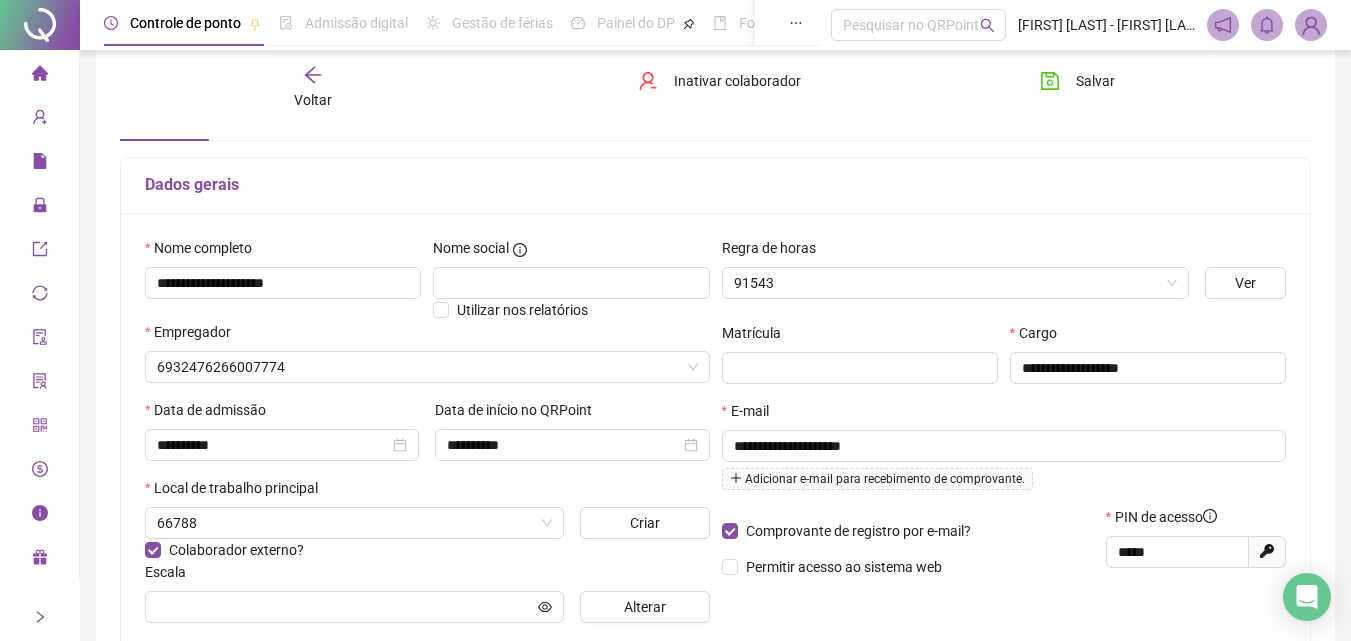 type on "**********" 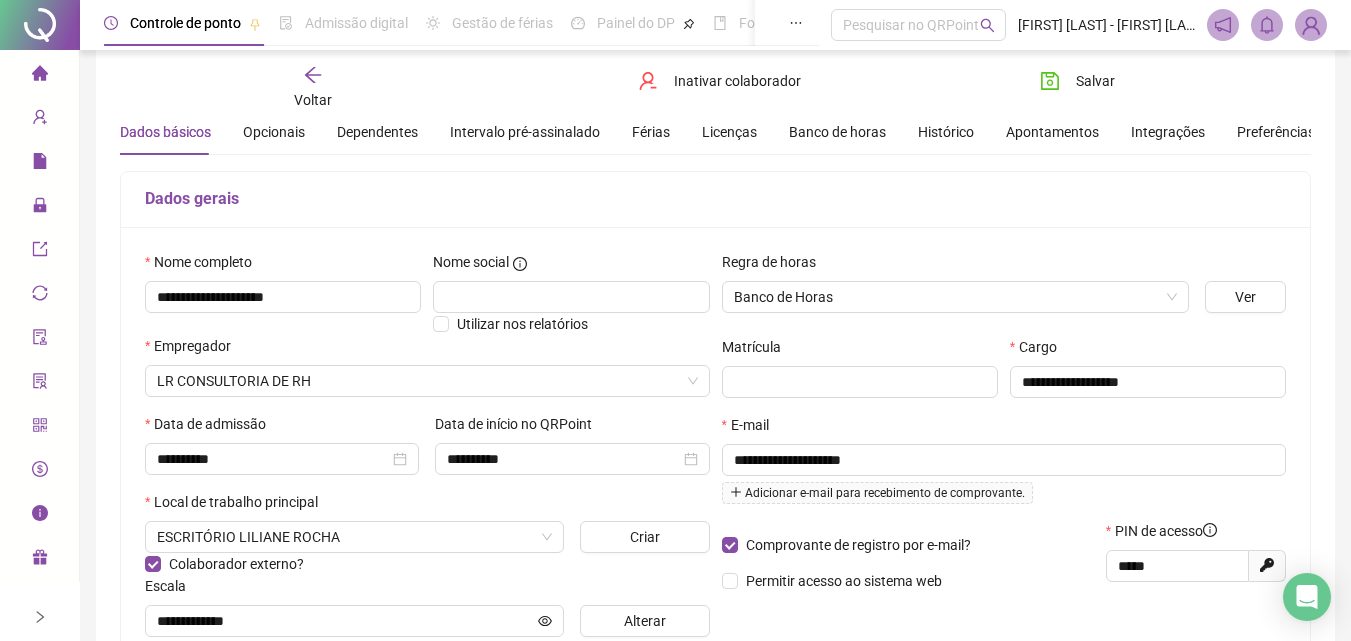 scroll, scrollTop: 0, scrollLeft: 0, axis: both 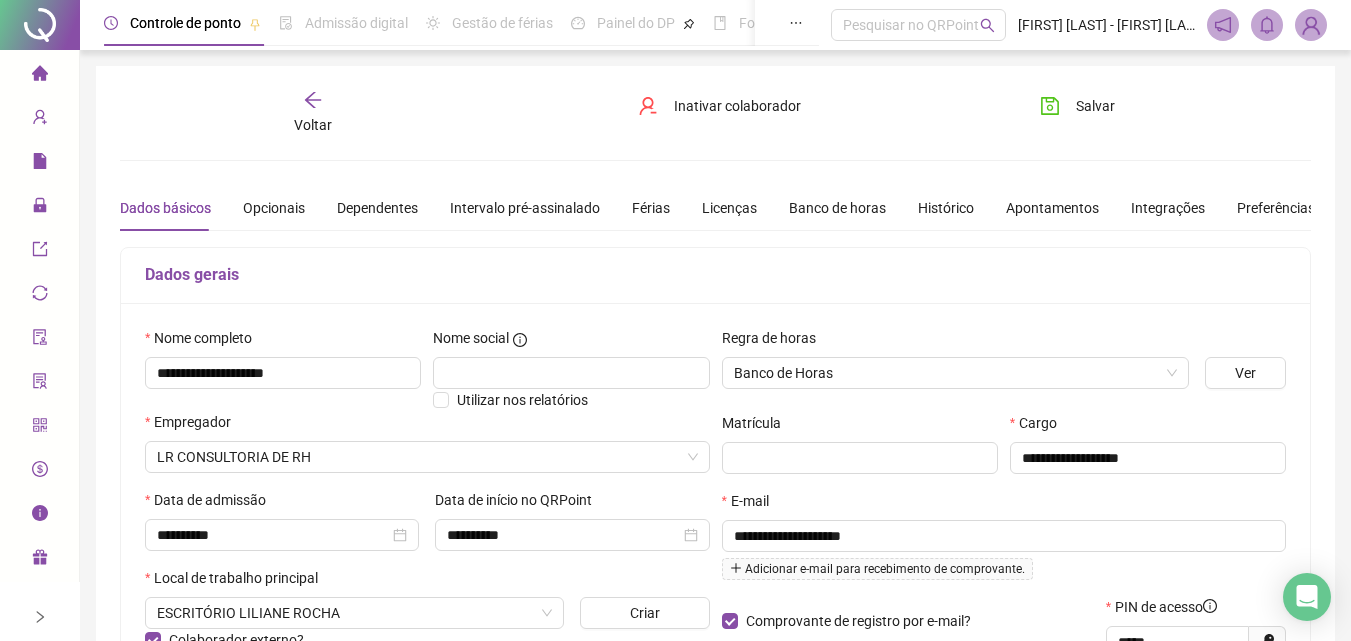 click at bounding box center [40, 25] 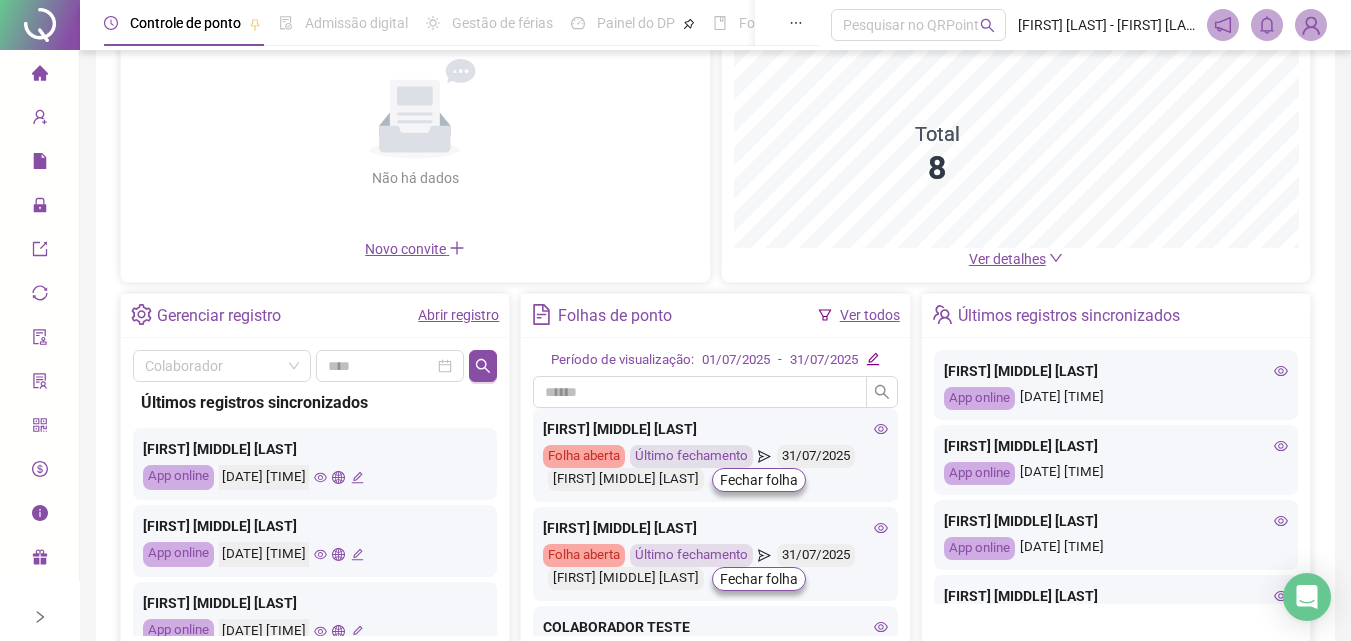 scroll, scrollTop: 200, scrollLeft: 0, axis: vertical 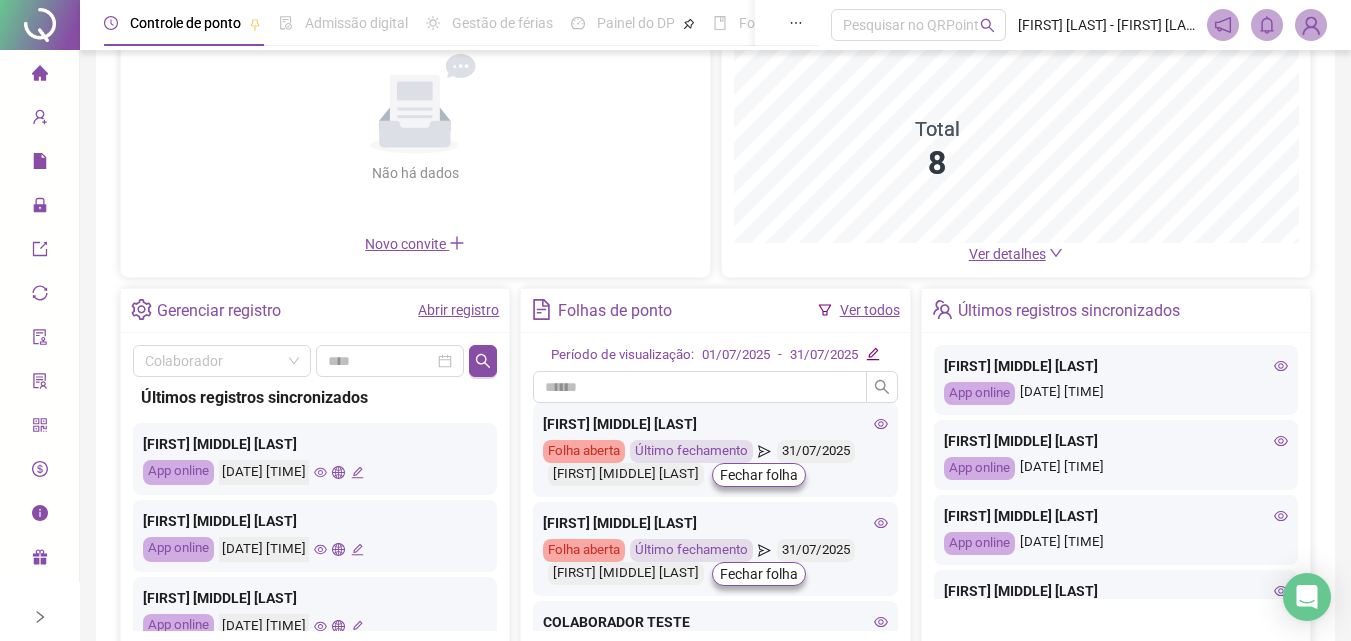click on "Últimos registros sincronizados" at bounding box center [1116, 311] 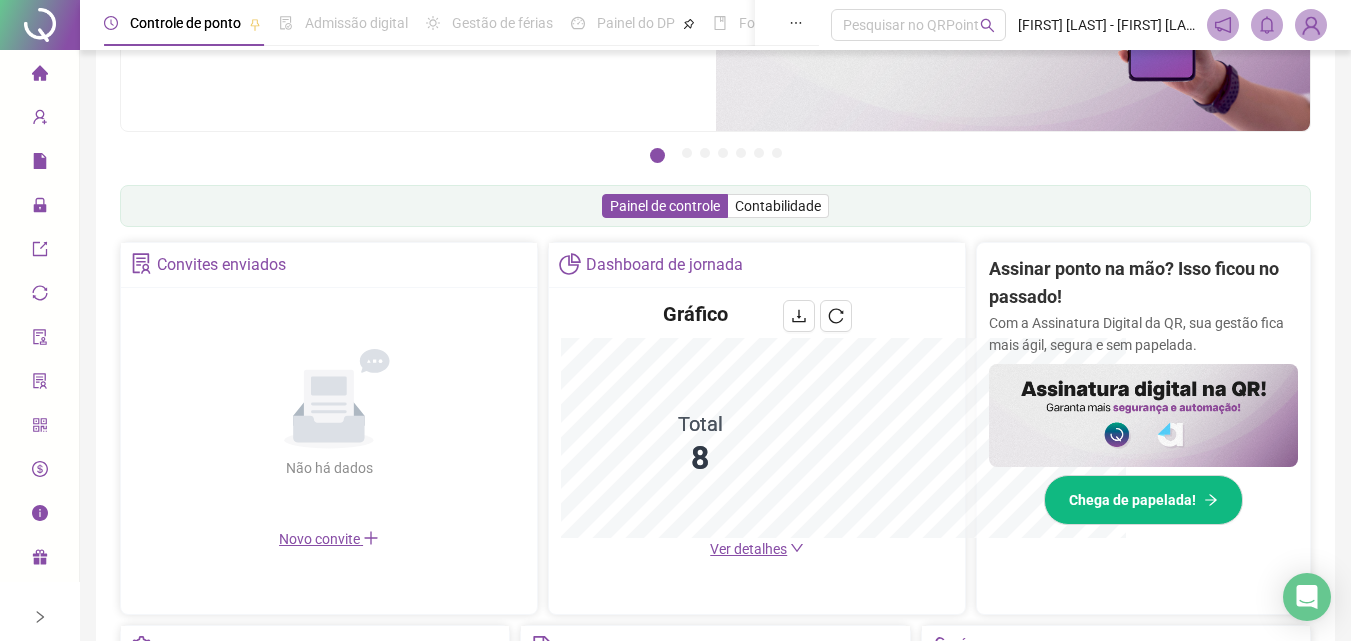 scroll, scrollTop: 495, scrollLeft: 0, axis: vertical 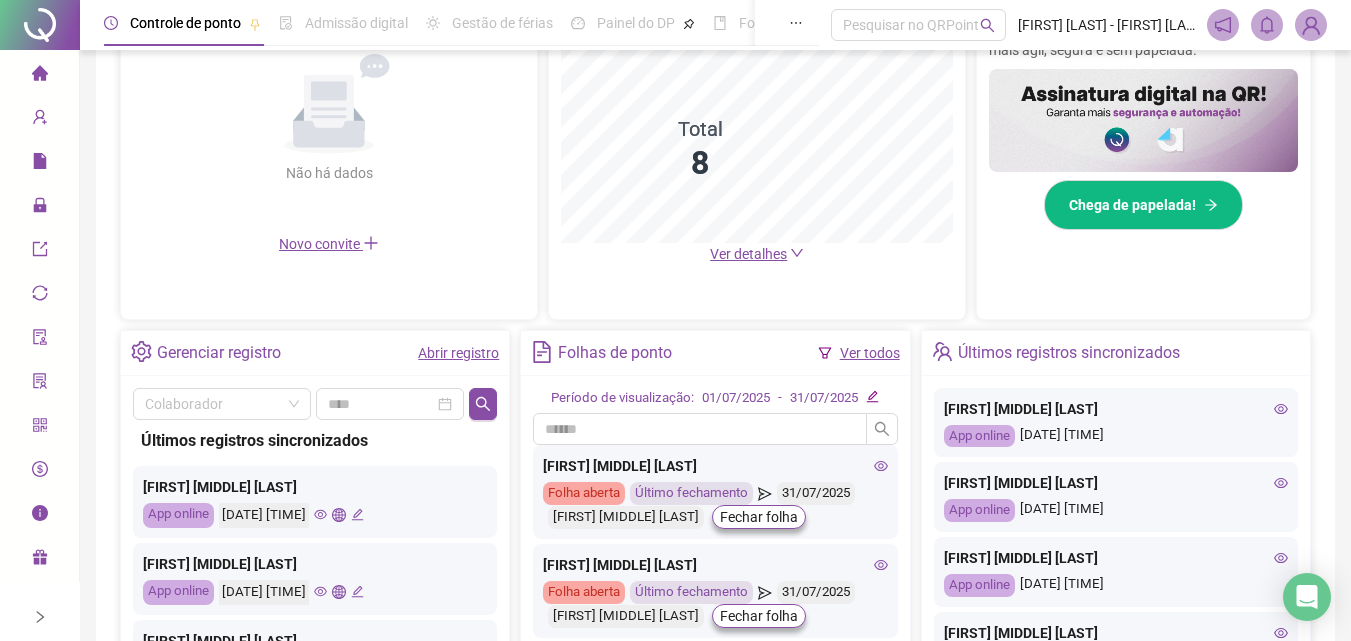 click 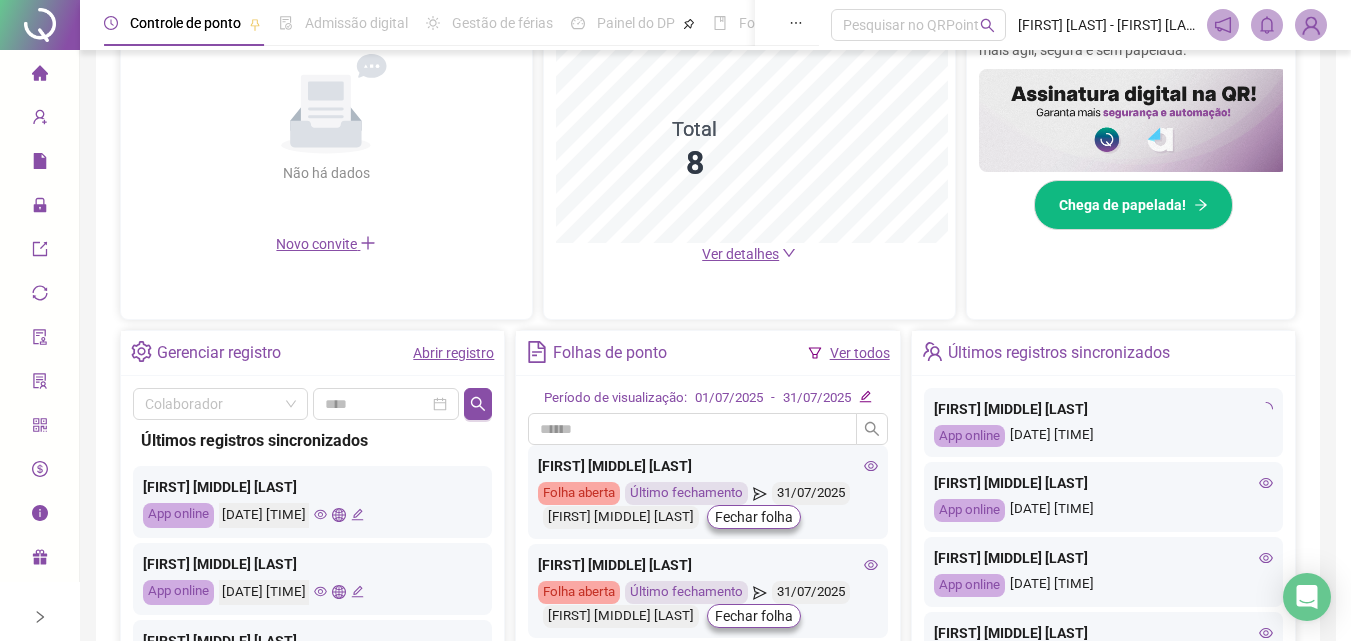 type on "**********" 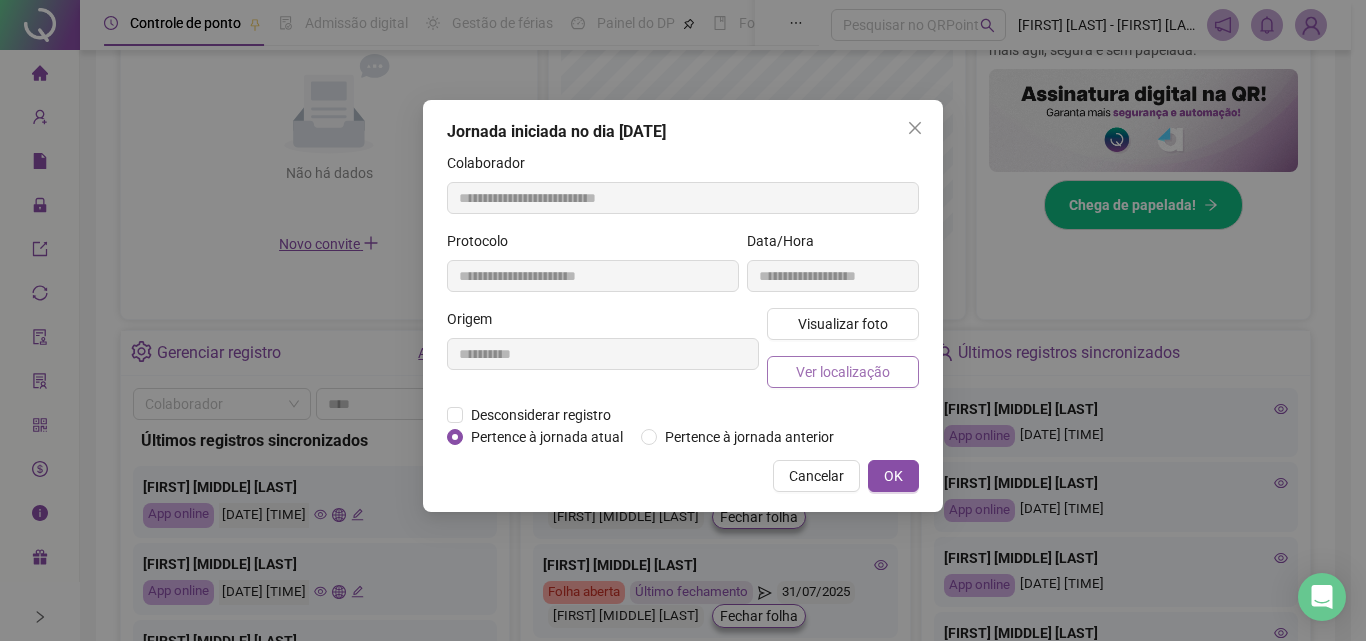 click on "Ver localização" at bounding box center [843, 372] 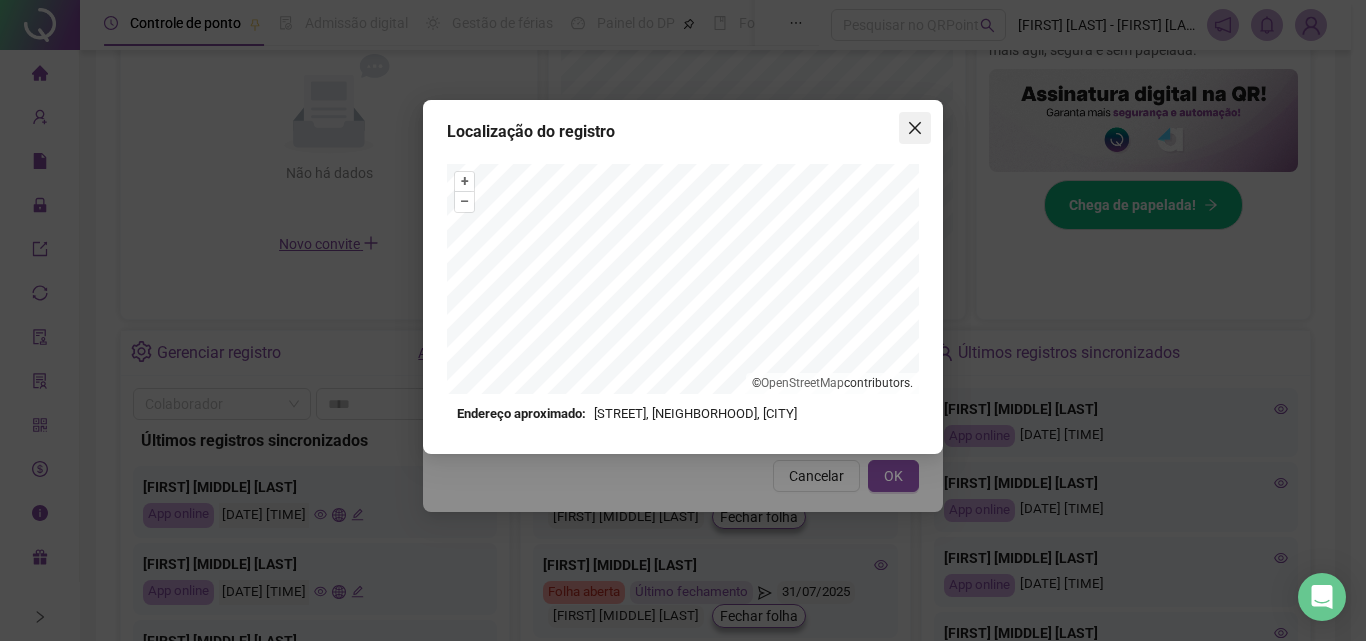 click 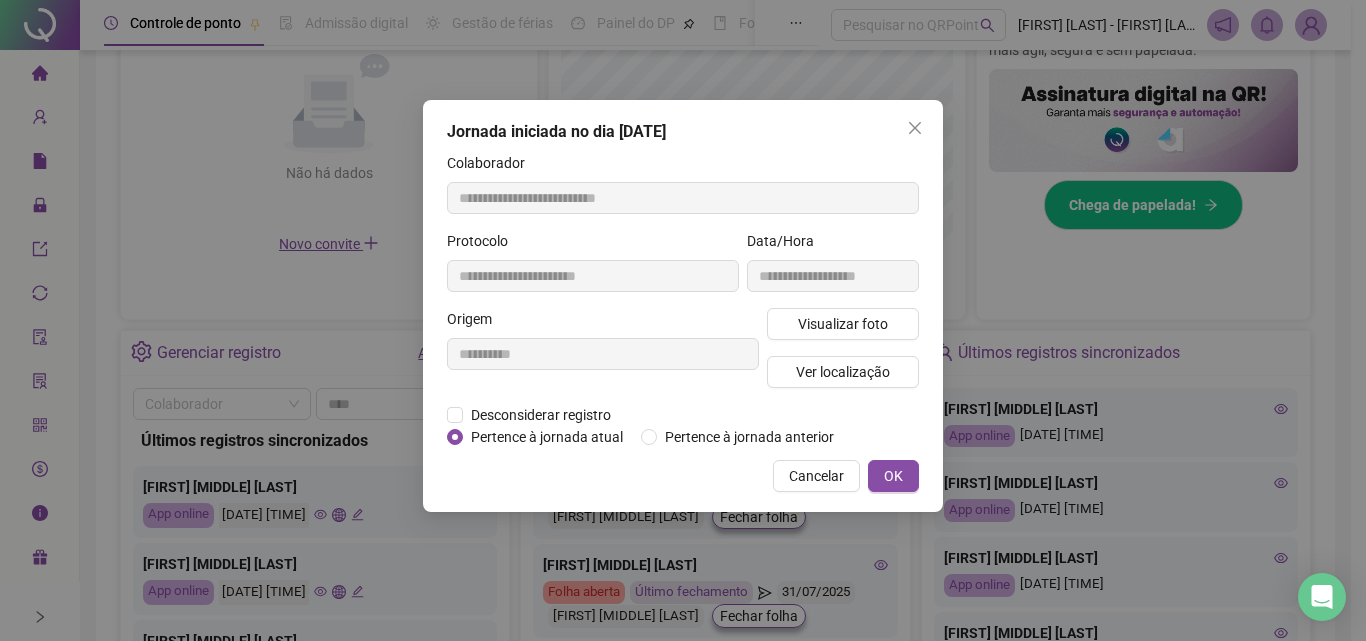 click on "OK" at bounding box center (893, 476) 